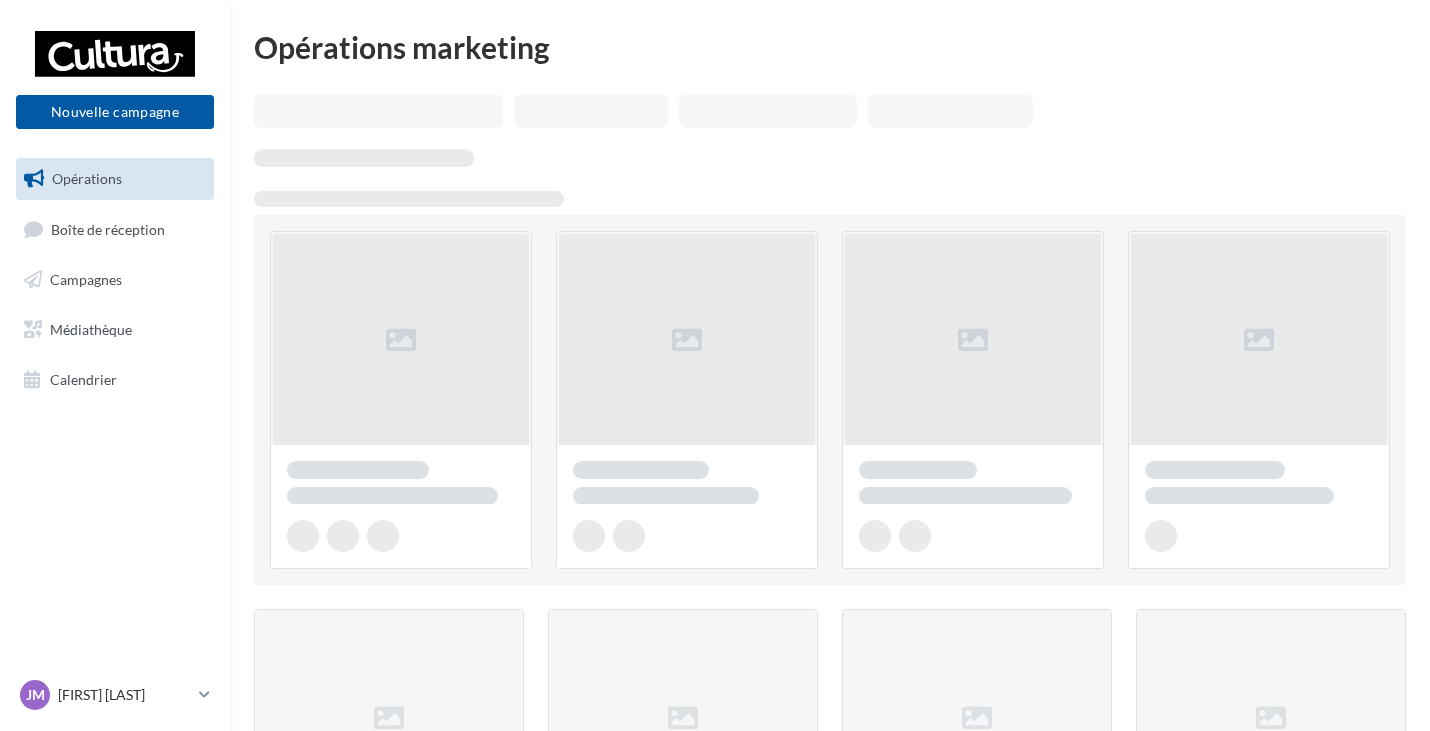 scroll, scrollTop: 0, scrollLeft: 0, axis: both 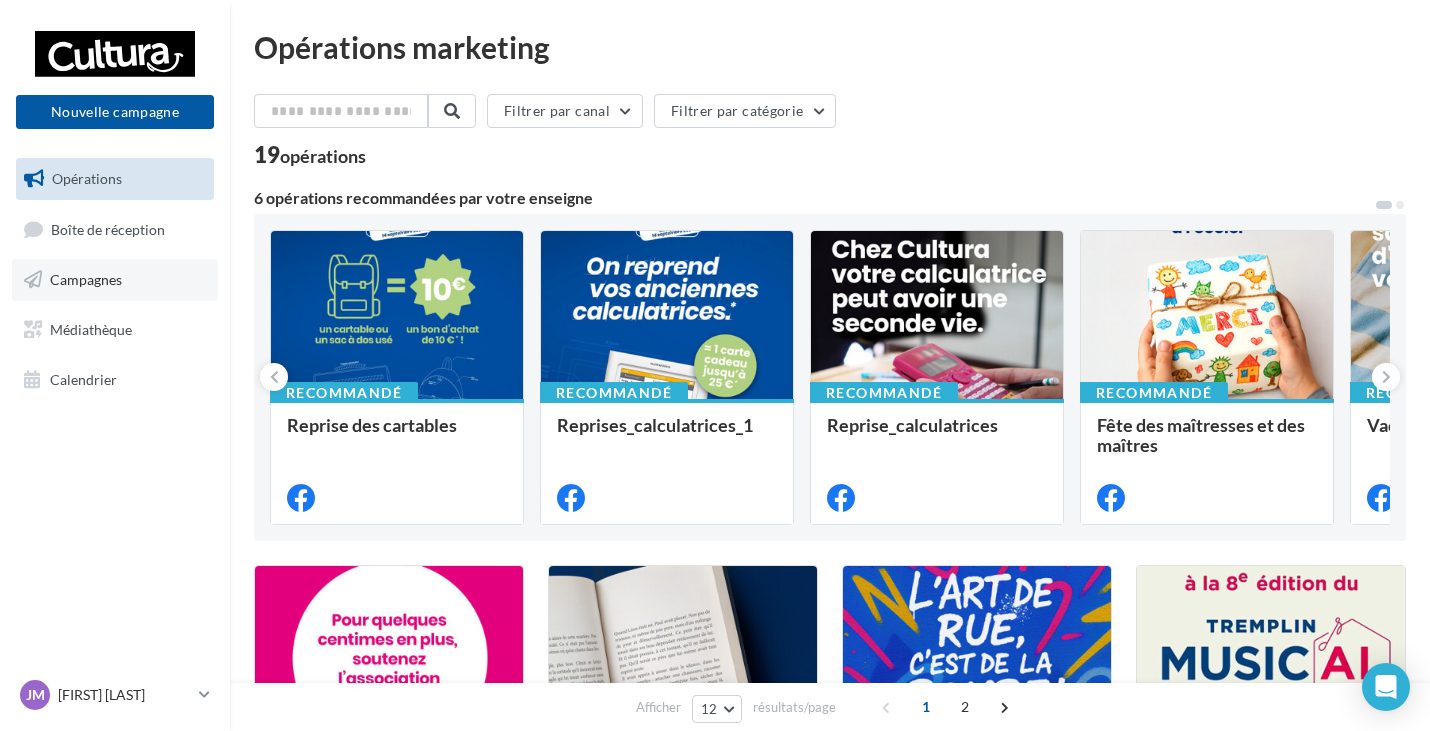 click on "Campagnes" at bounding box center (86, 279) 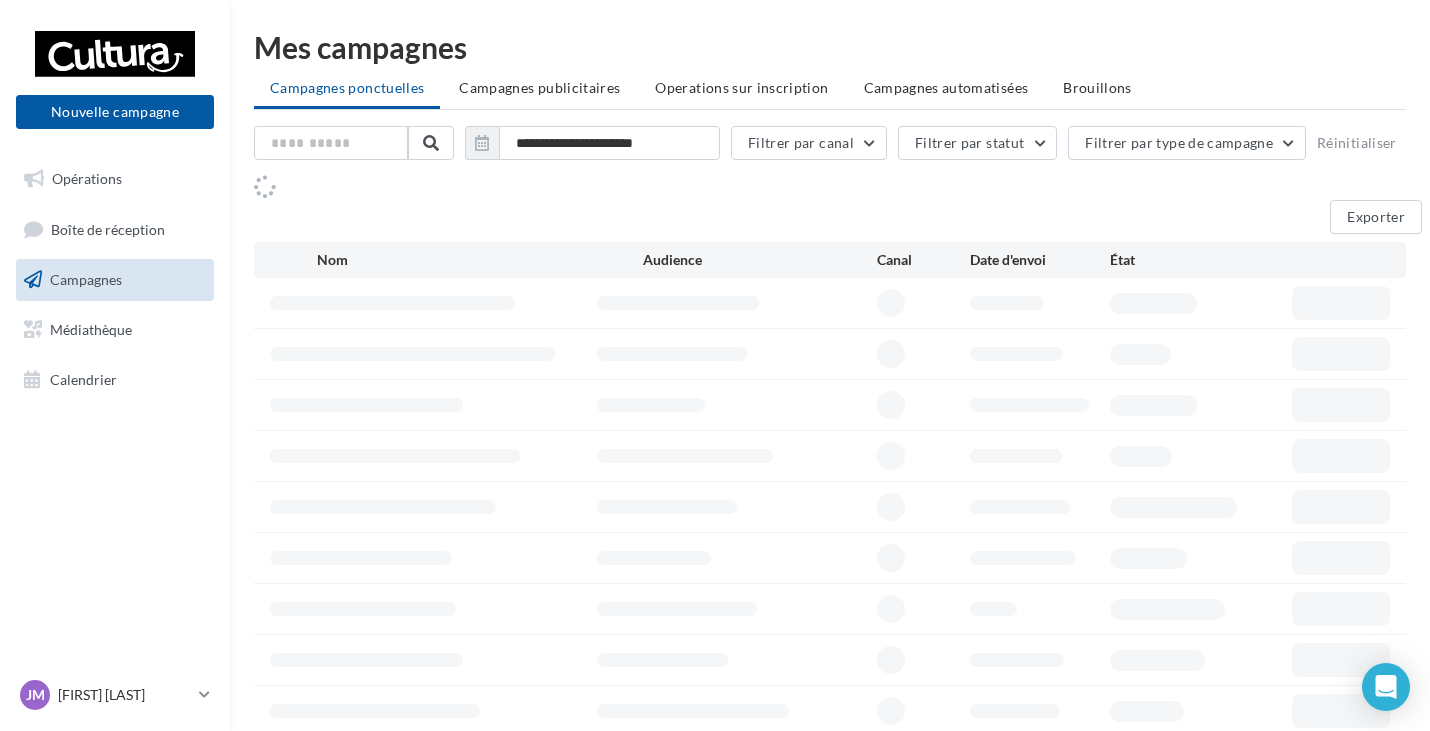 scroll, scrollTop: 0, scrollLeft: 0, axis: both 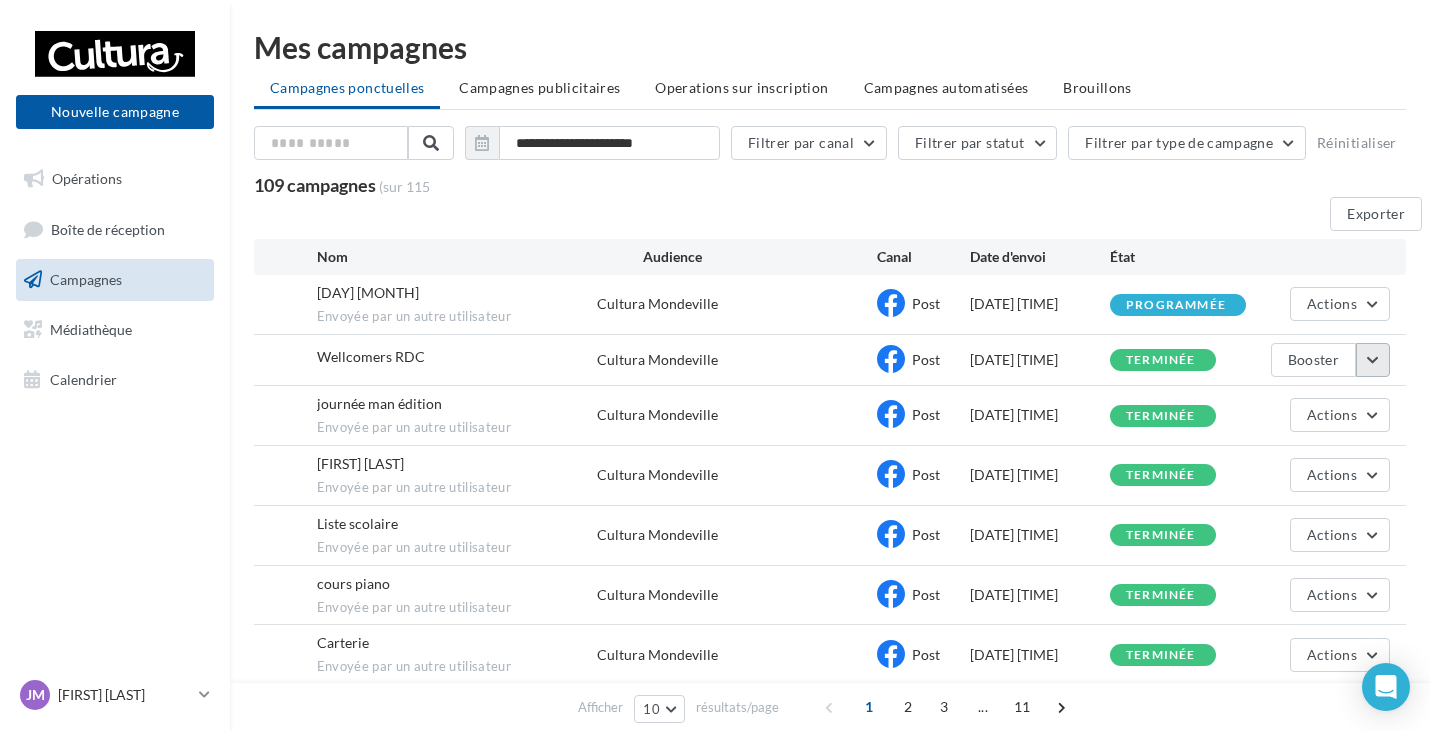 click at bounding box center [1373, 360] 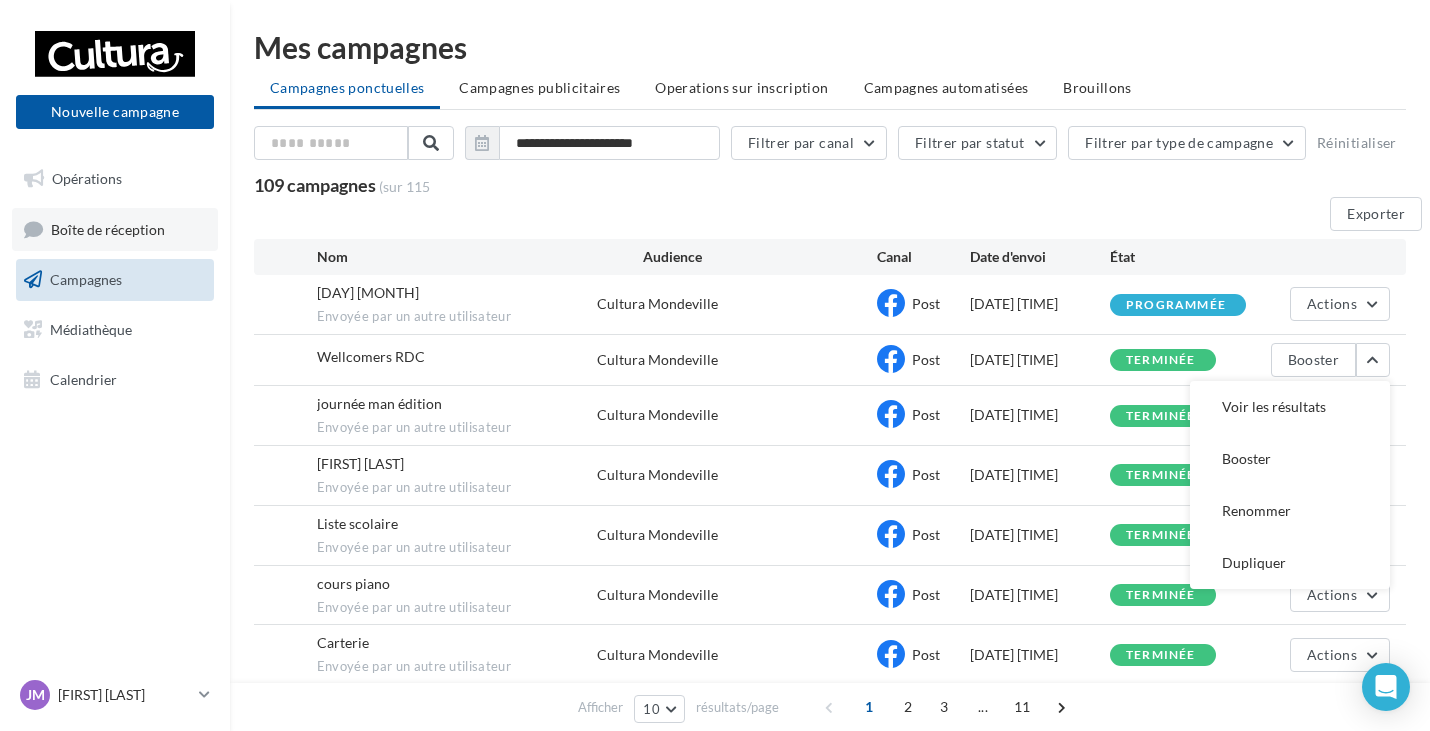 click on "Boîte de réception" at bounding box center [115, 229] 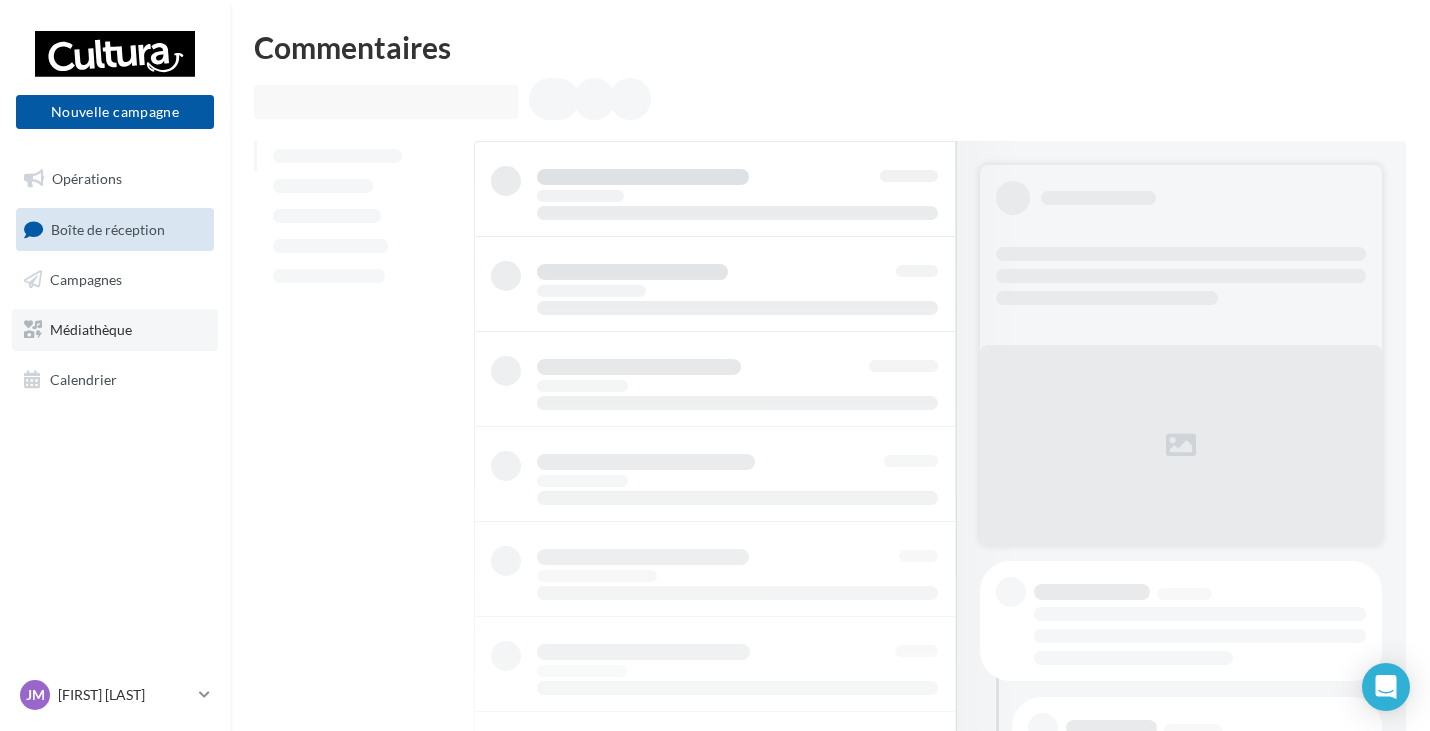 scroll, scrollTop: 0, scrollLeft: 0, axis: both 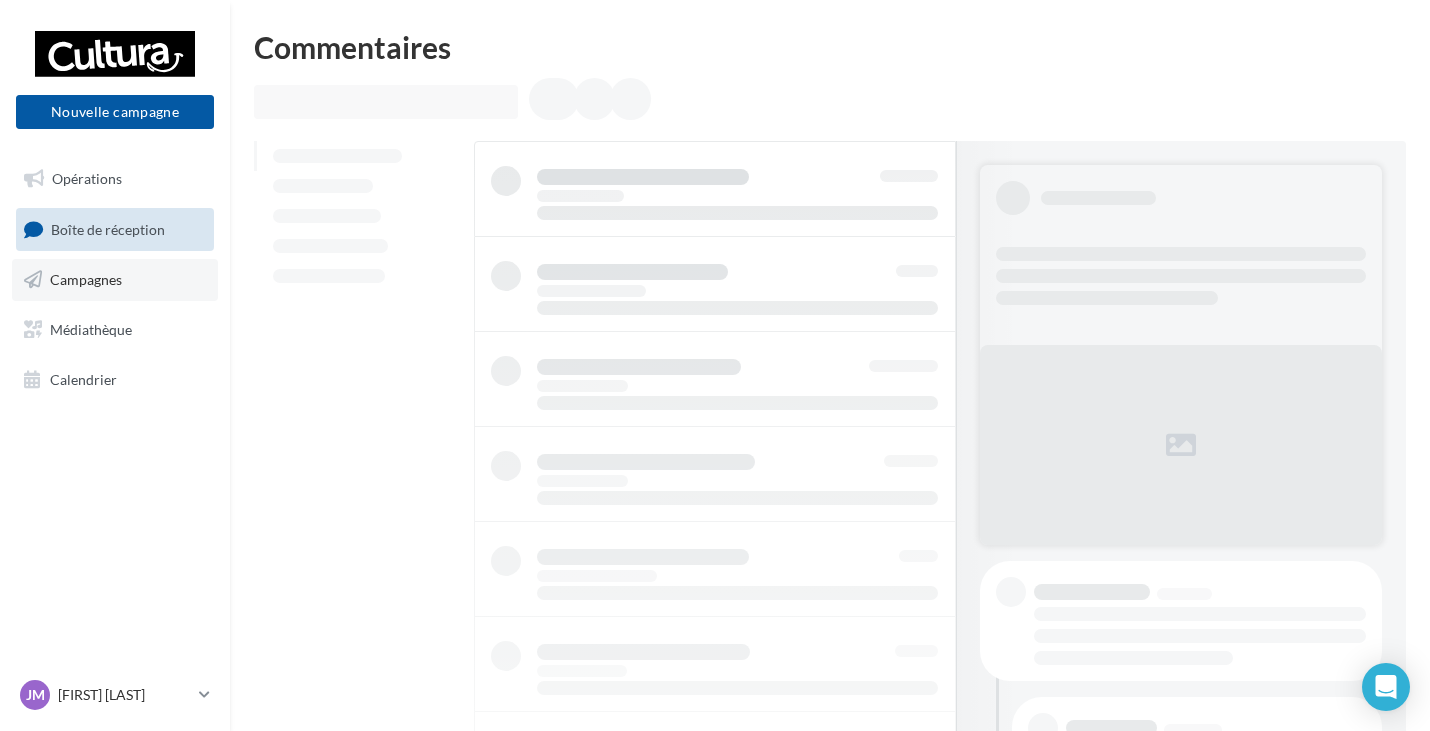 click on "Campagnes" at bounding box center [86, 279] 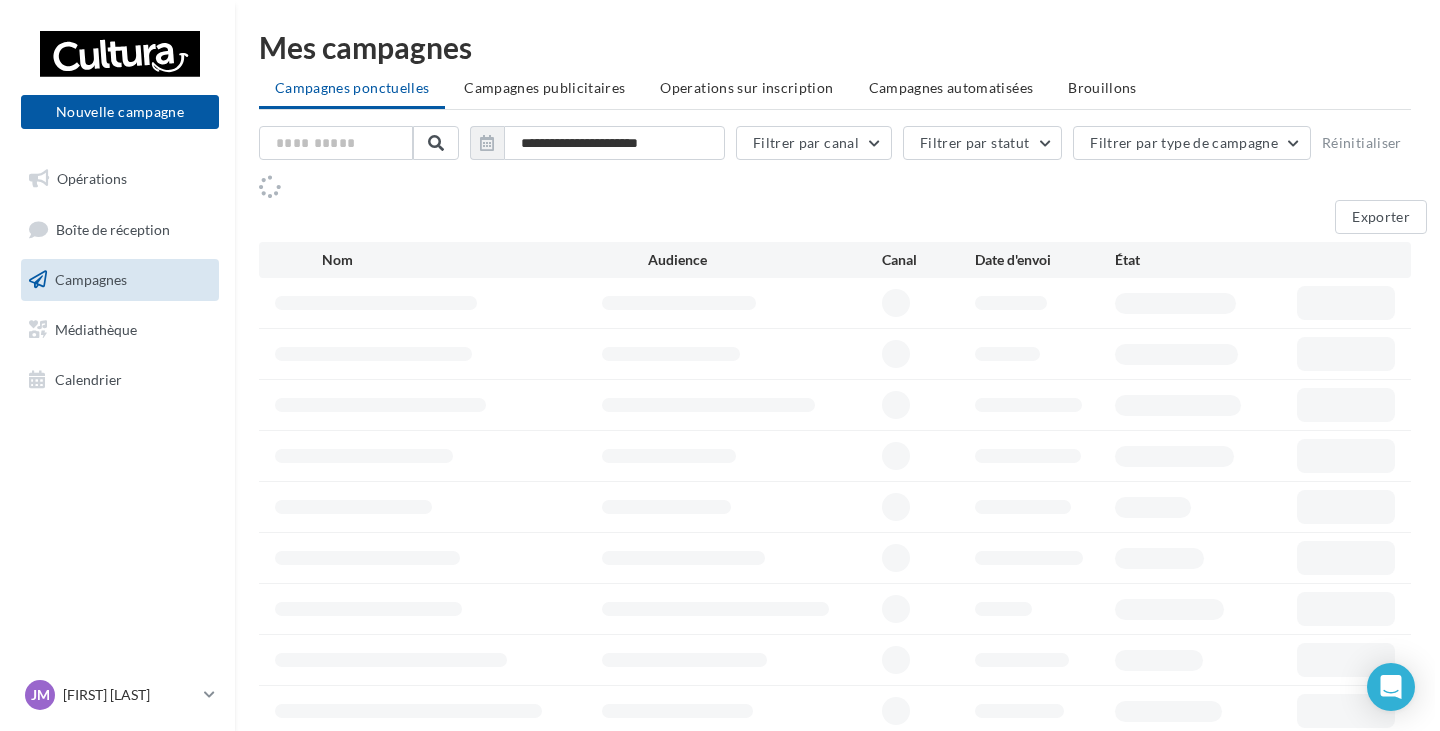 scroll, scrollTop: 0, scrollLeft: 0, axis: both 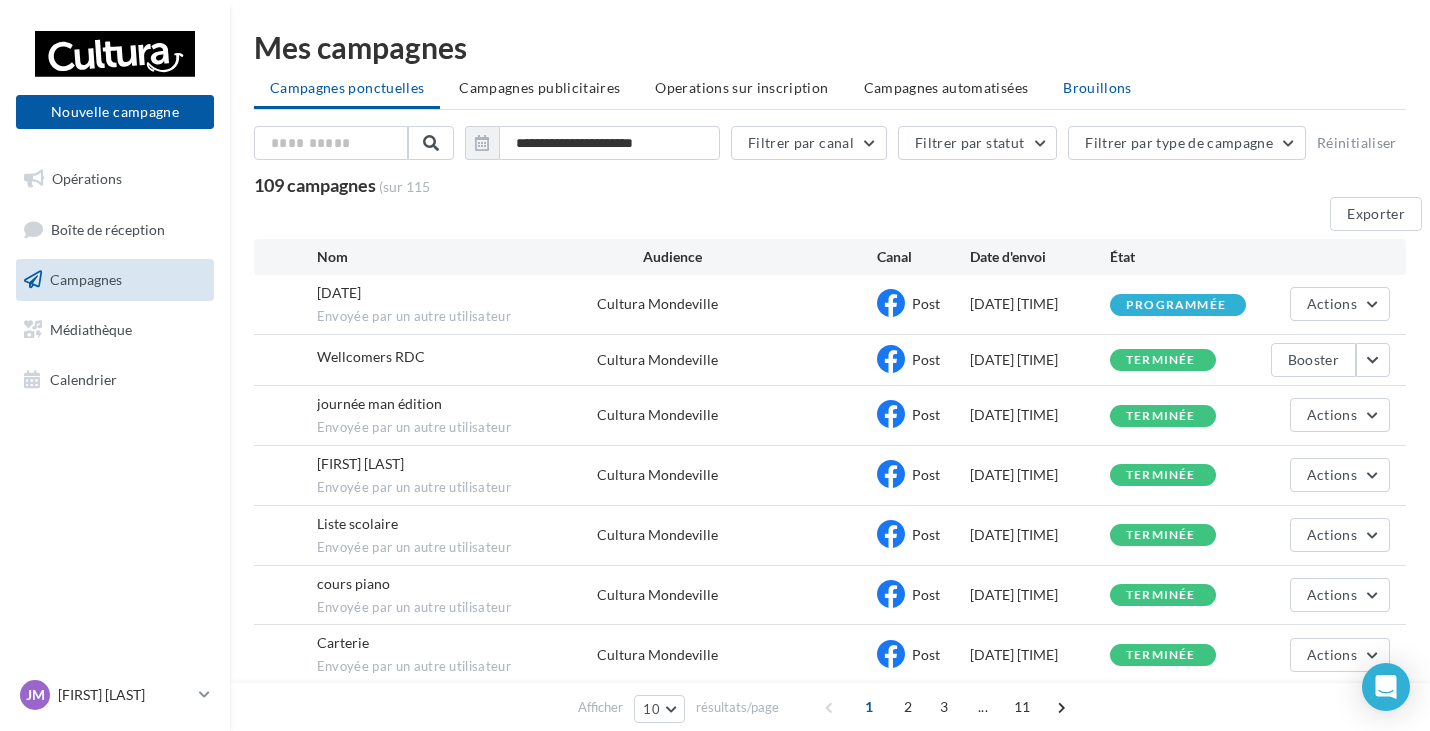 click on "Brouillons" at bounding box center [347, 87] 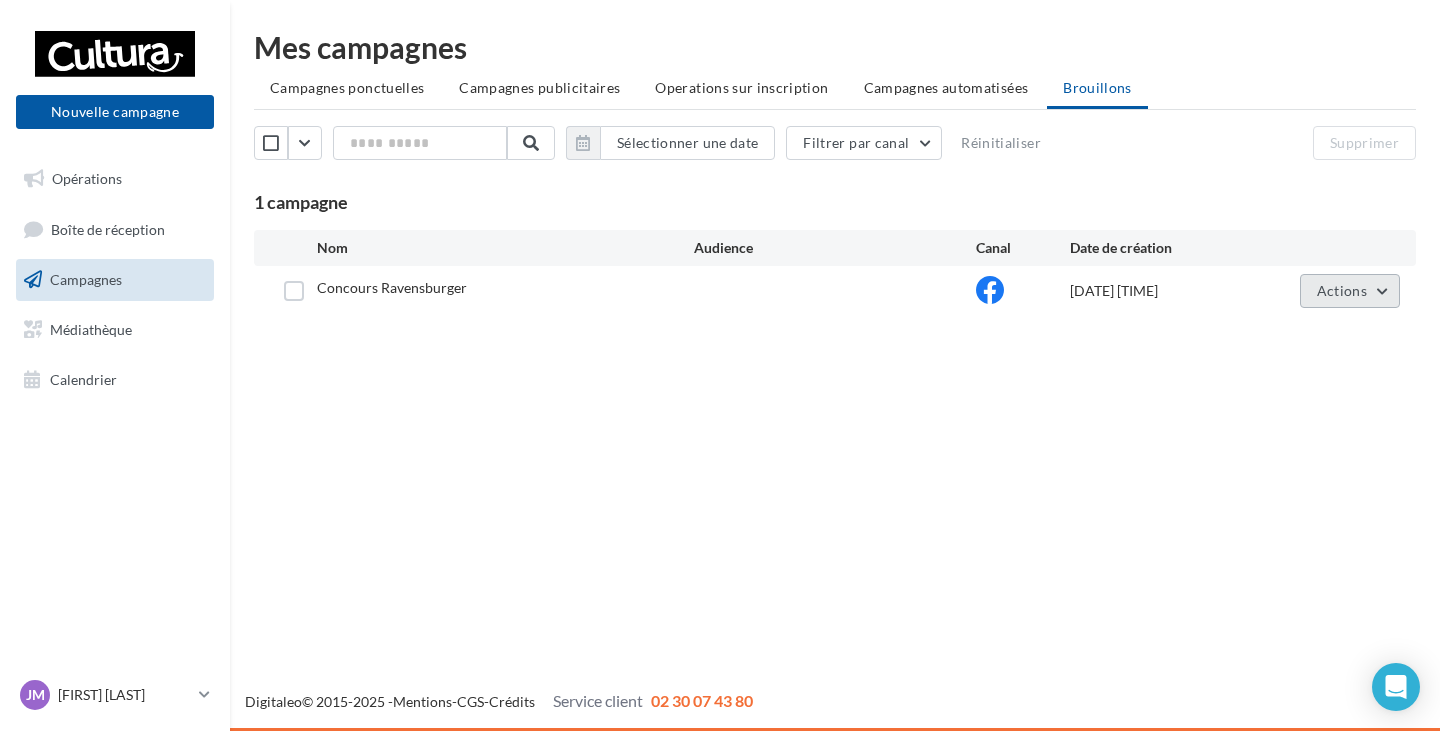 click on "Actions" at bounding box center [1342, 290] 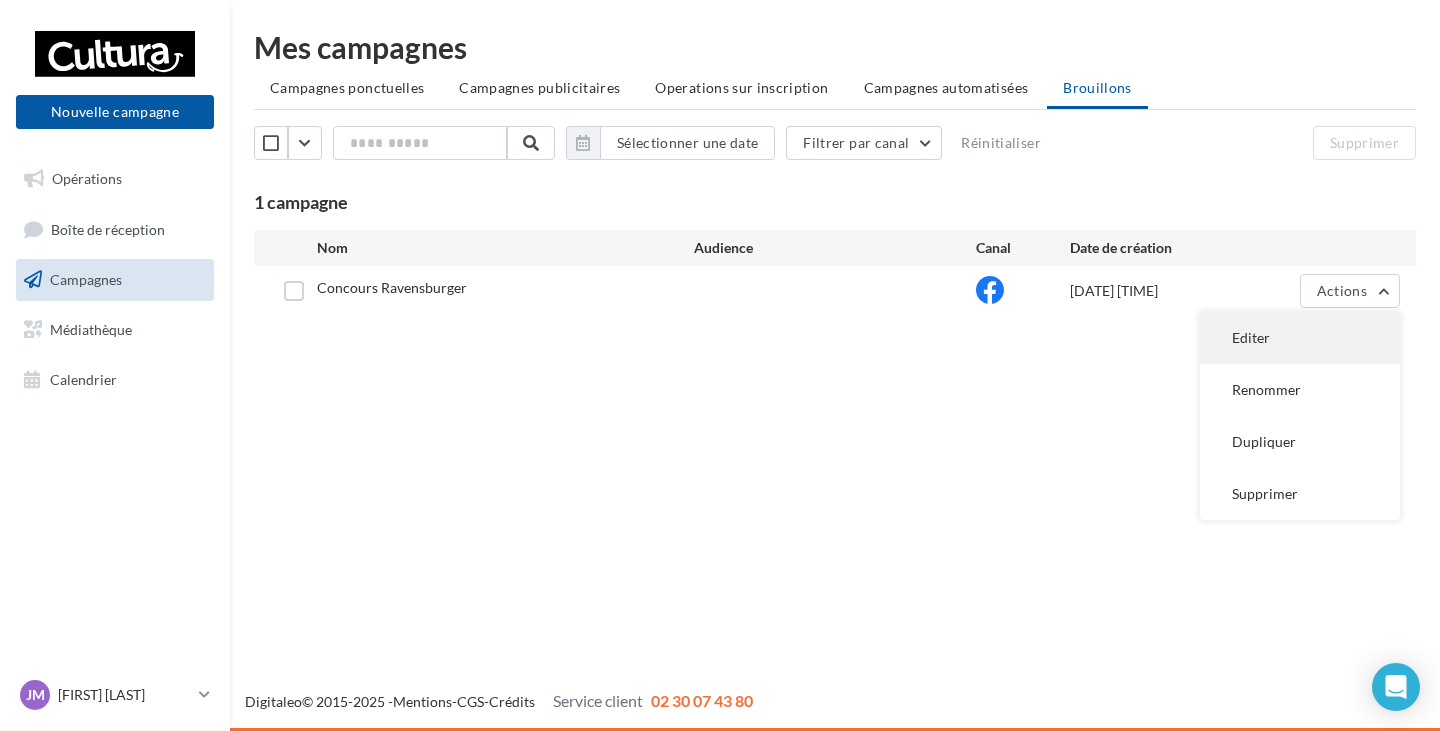 click on "Editer" at bounding box center [1300, 338] 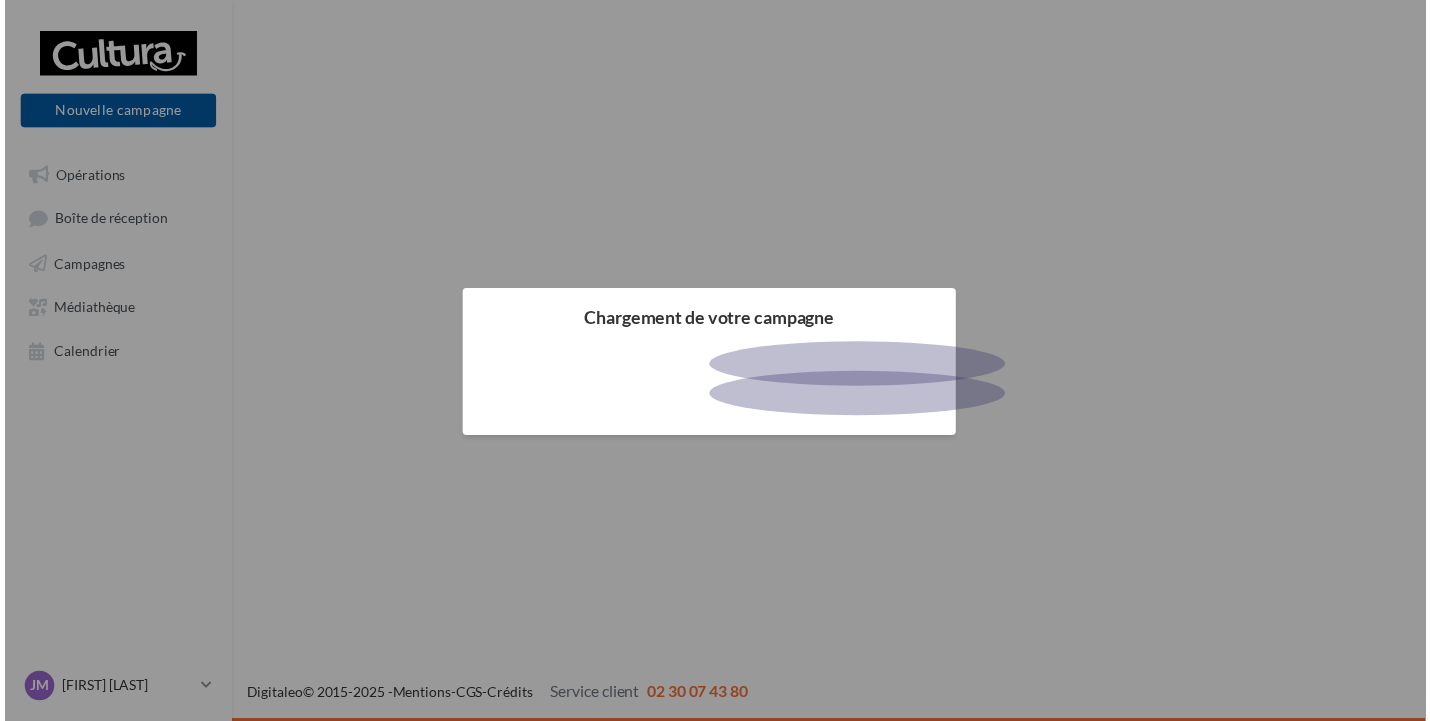 scroll, scrollTop: 0, scrollLeft: 0, axis: both 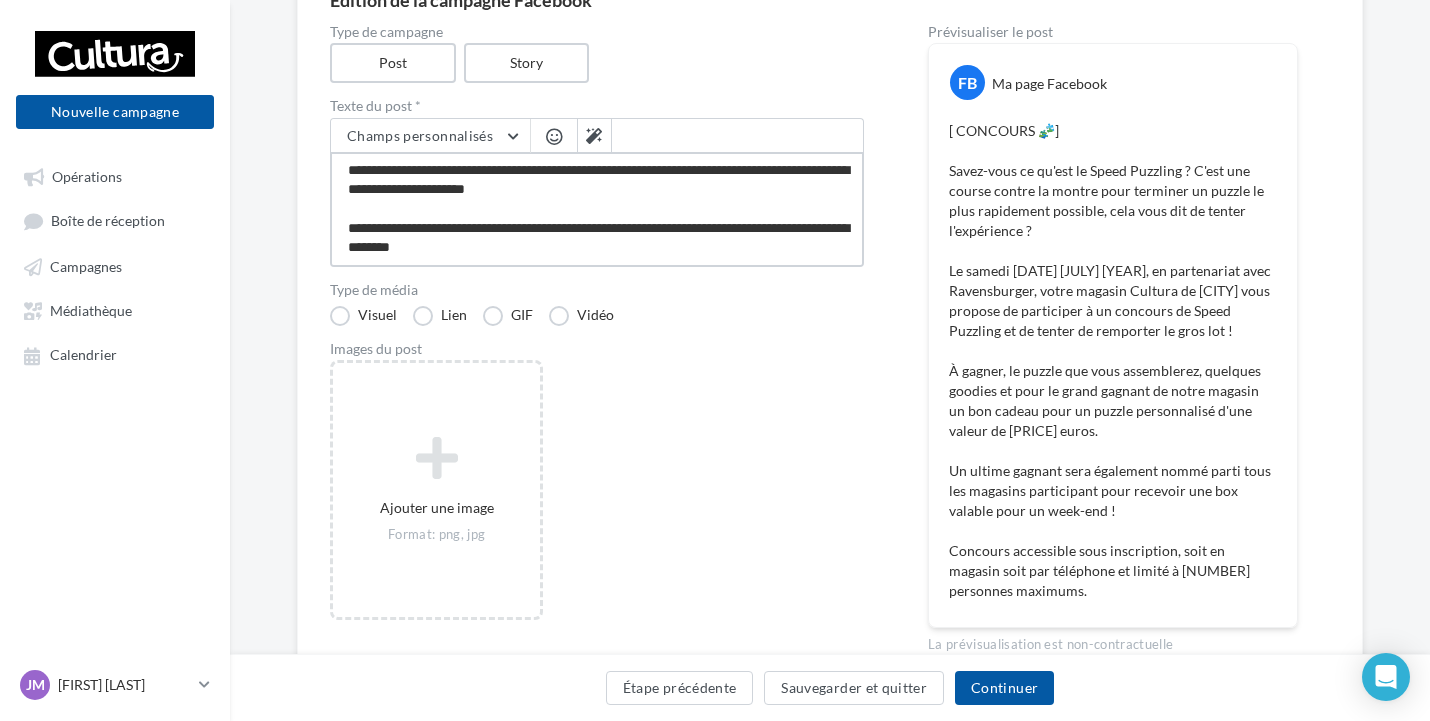 click on "**********" at bounding box center [597, 209] 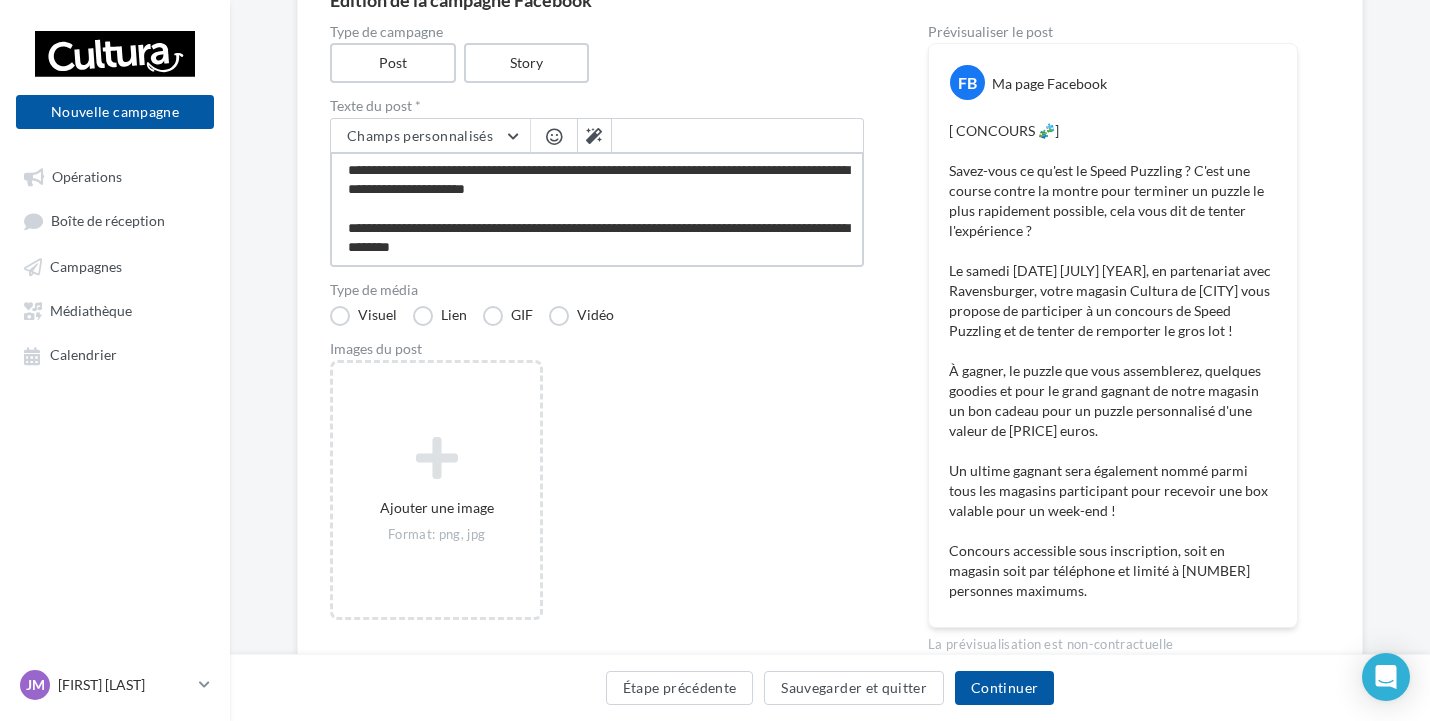 scroll, scrollTop: 271, scrollLeft: 0, axis: vertical 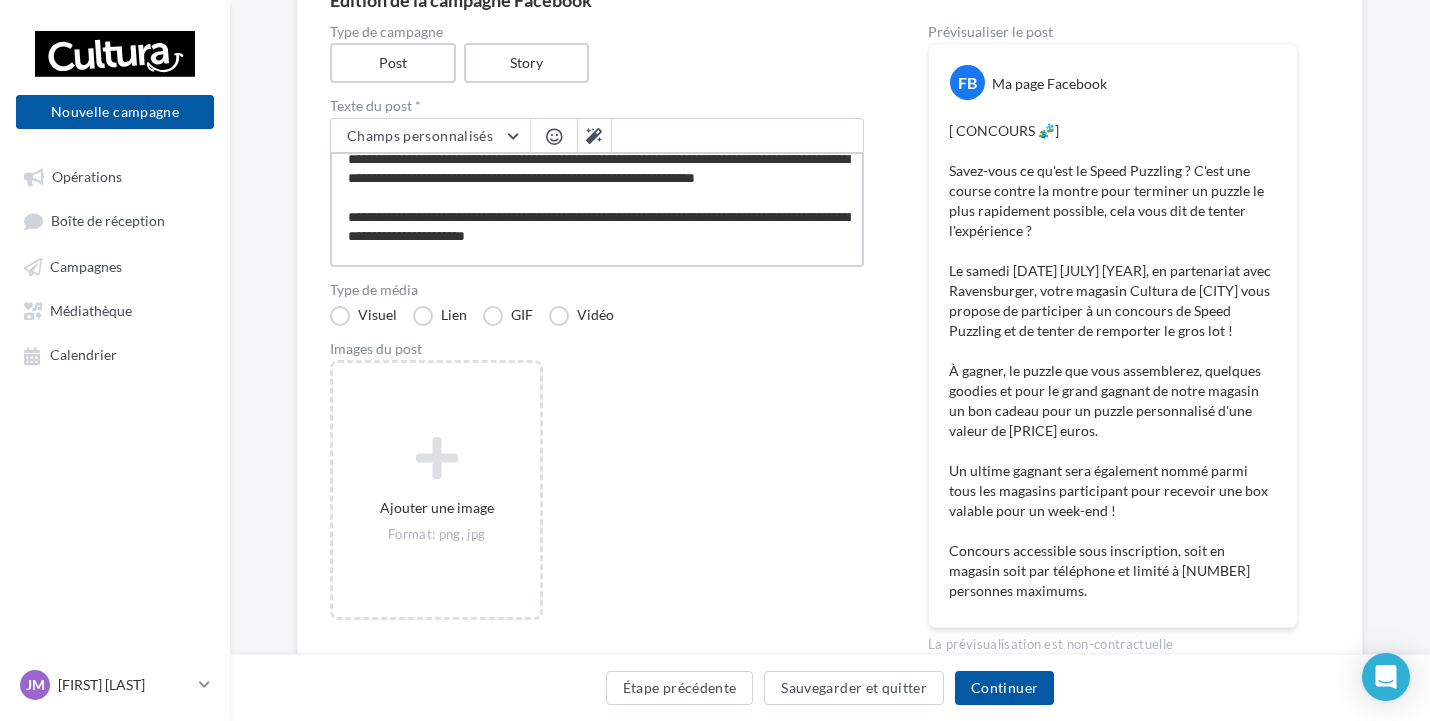 drag, startPoint x: 756, startPoint y: 197, endPoint x: 814, endPoint y: 200, distance: 58.077534 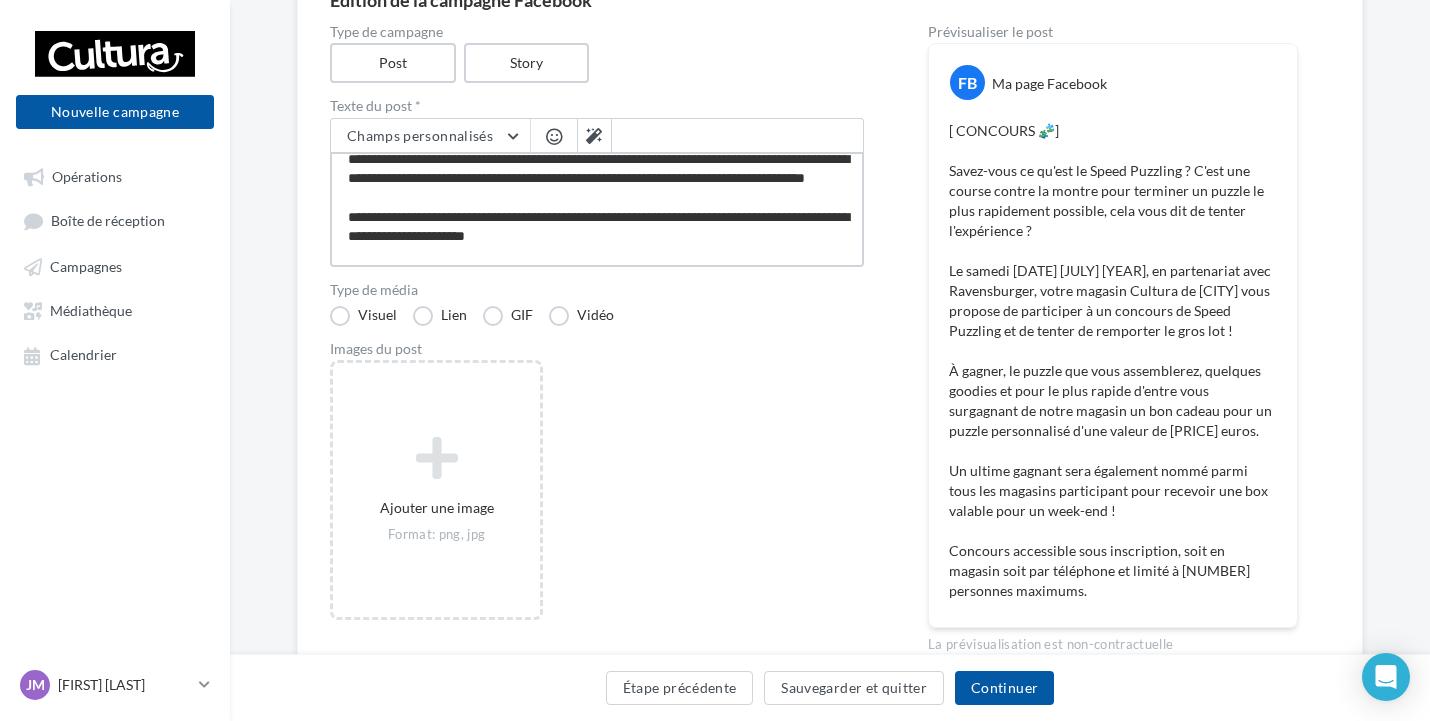 drag, startPoint x: 556, startPoint y: 222, endPoint x: 487, endPoint y: 223, distance: 69.00725 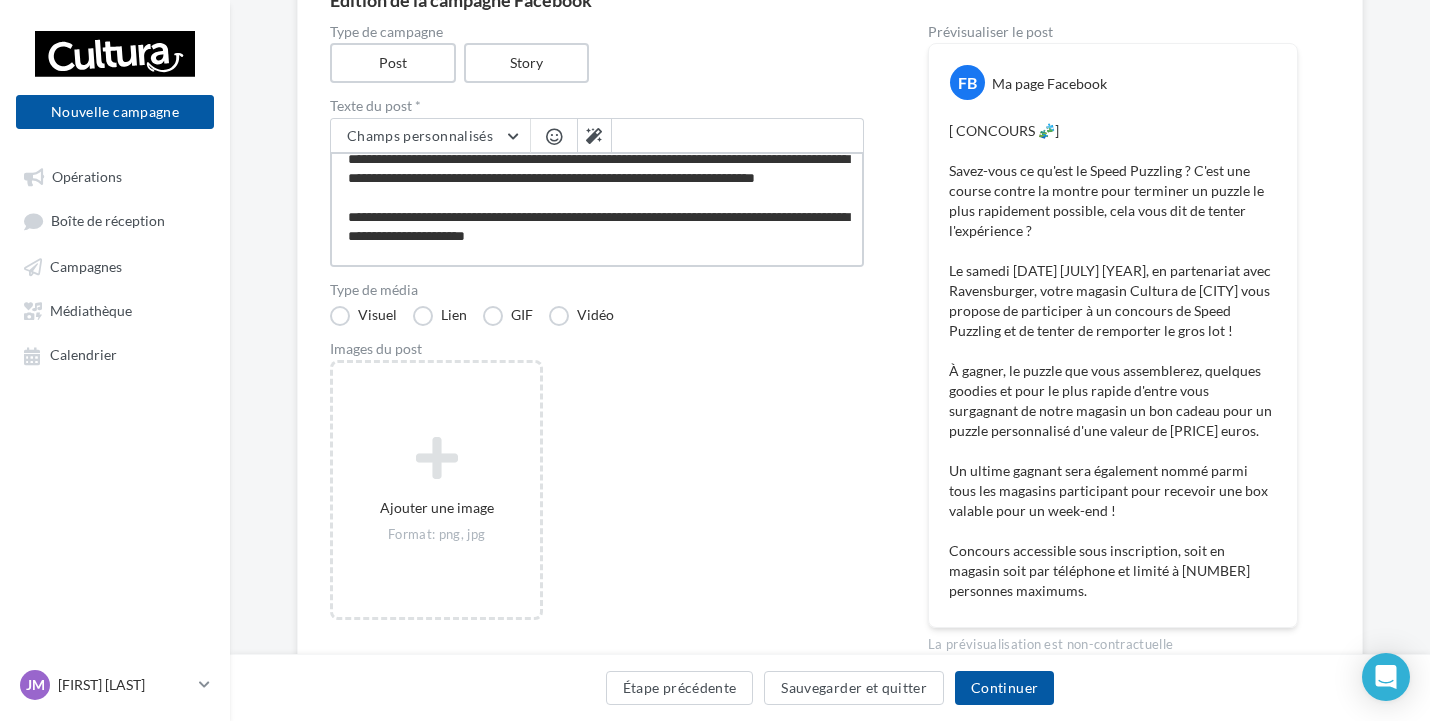 click on "**********" at bounding box center [597, 209] 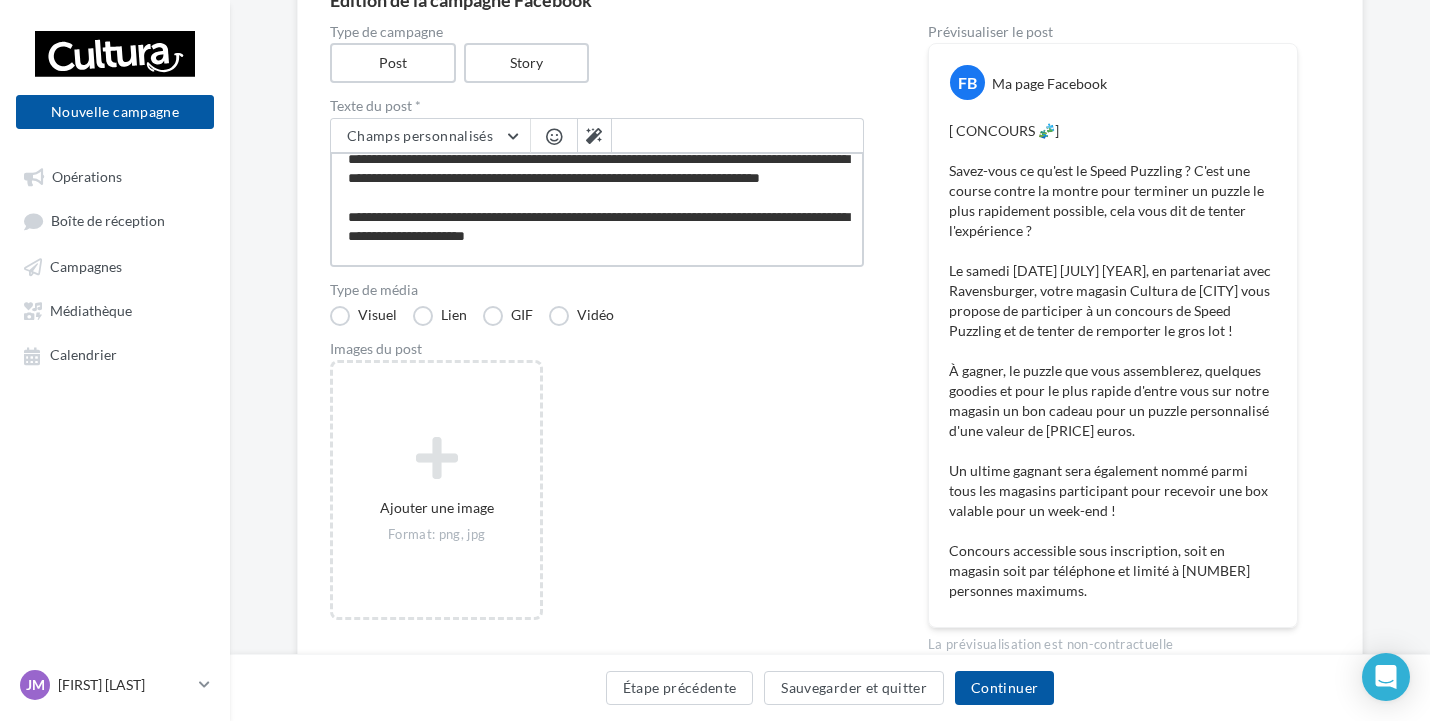 click on "**********" at bounding box center (597, 209) 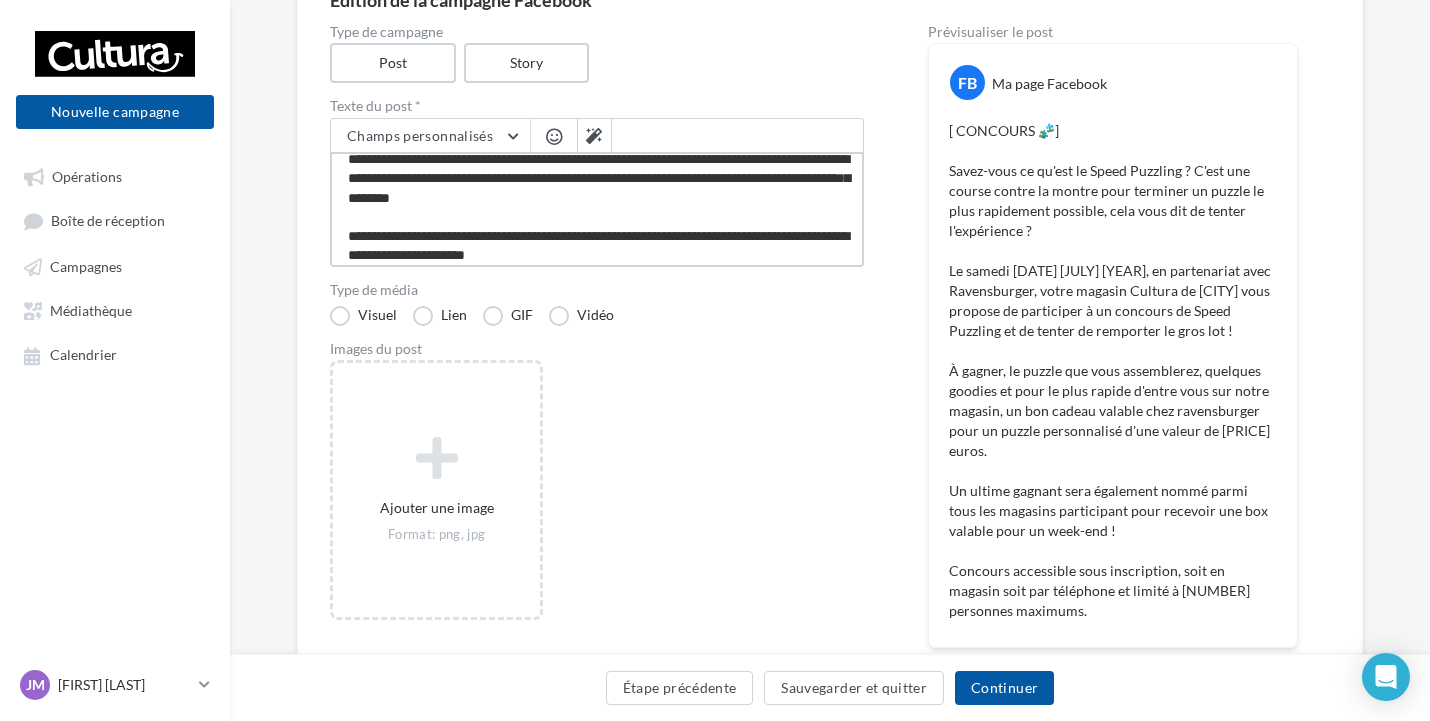 click on "**********" at bounding box center [597, 209] 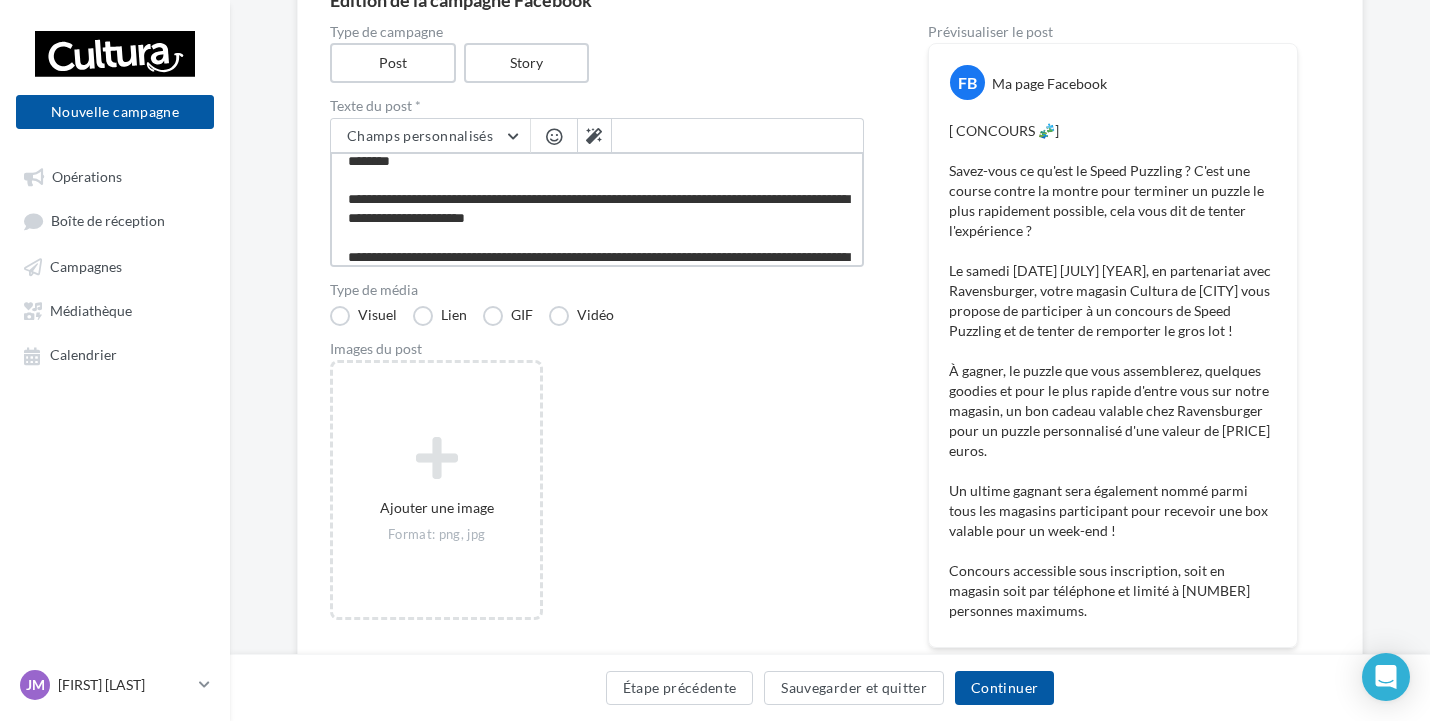 scroll, scrollTop: 266, scrollLeft: 0, axis: vertical 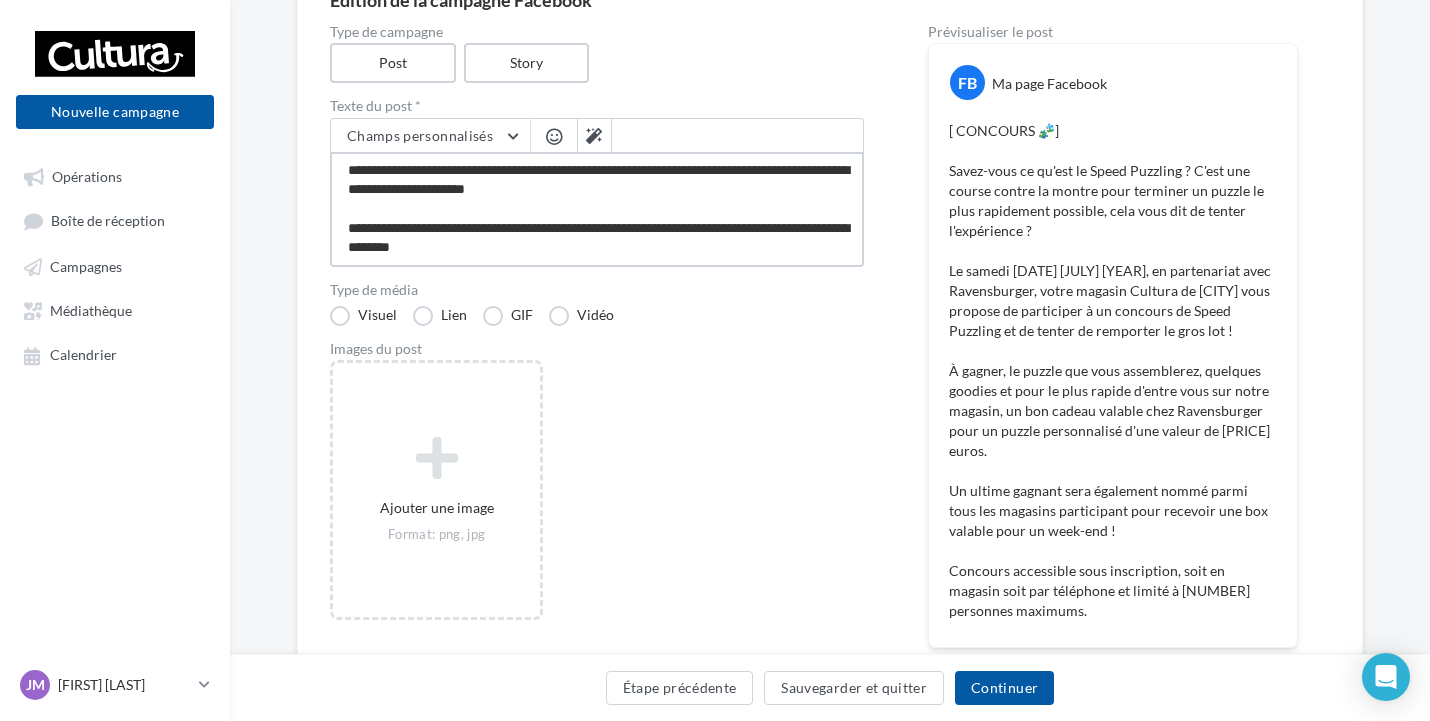 click on "**********" at bounding box center (597, 209) 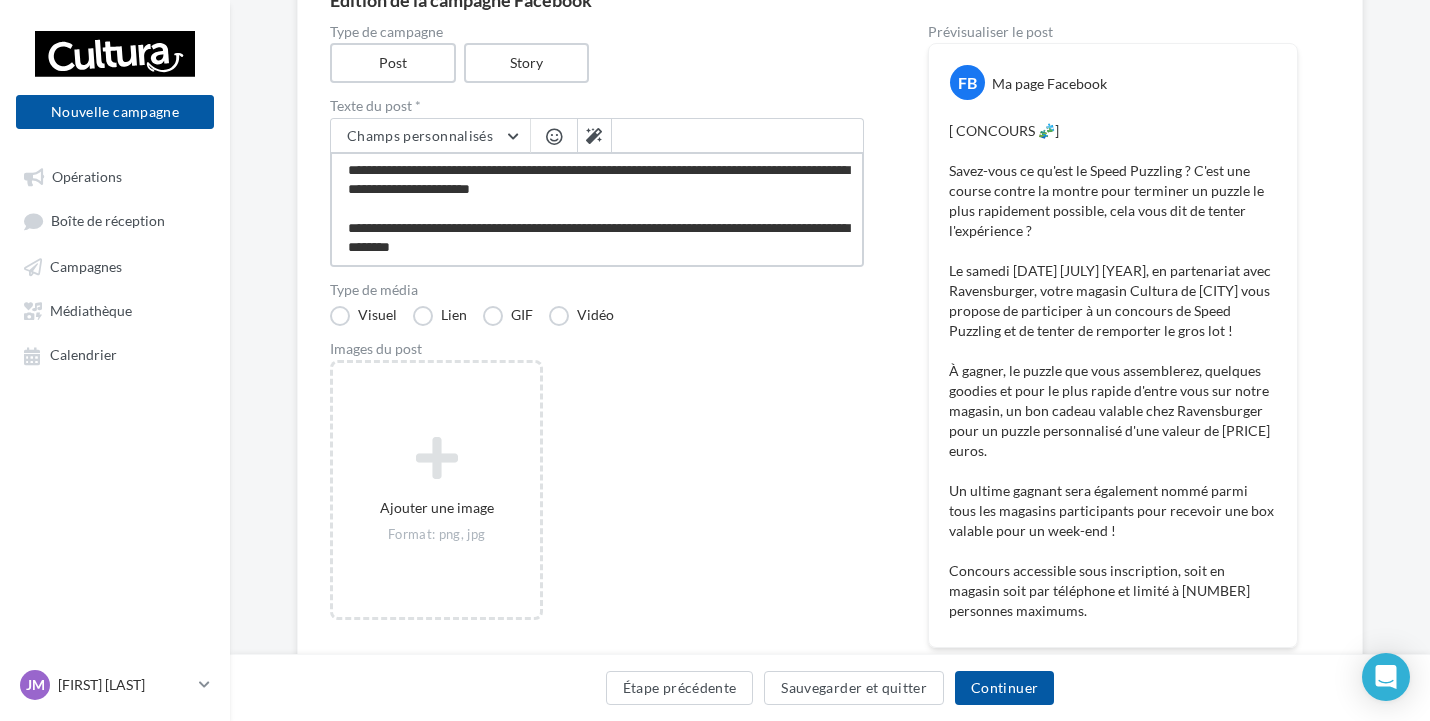 click on "**********" at bounding box center [597, 209] 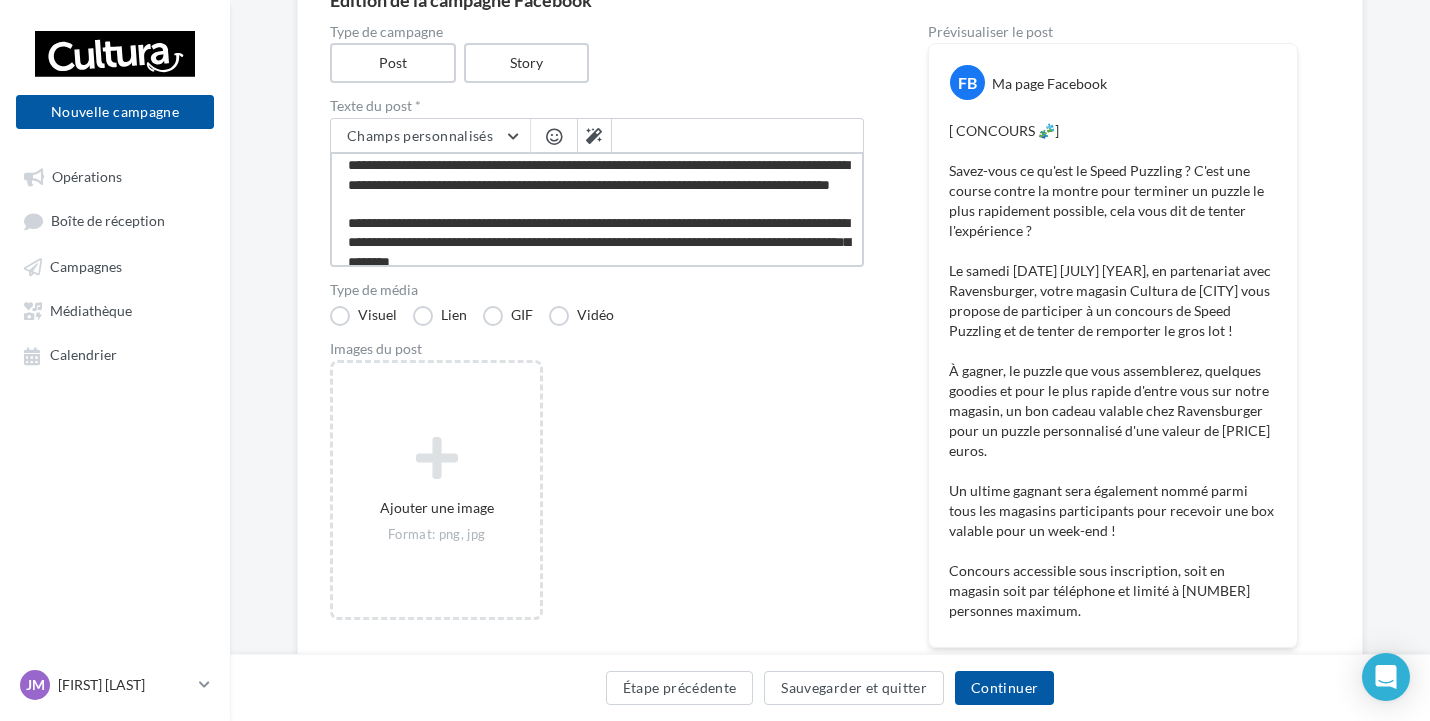 scroll, scrollTop: 66, scrollLeft: 0, axis: vertical 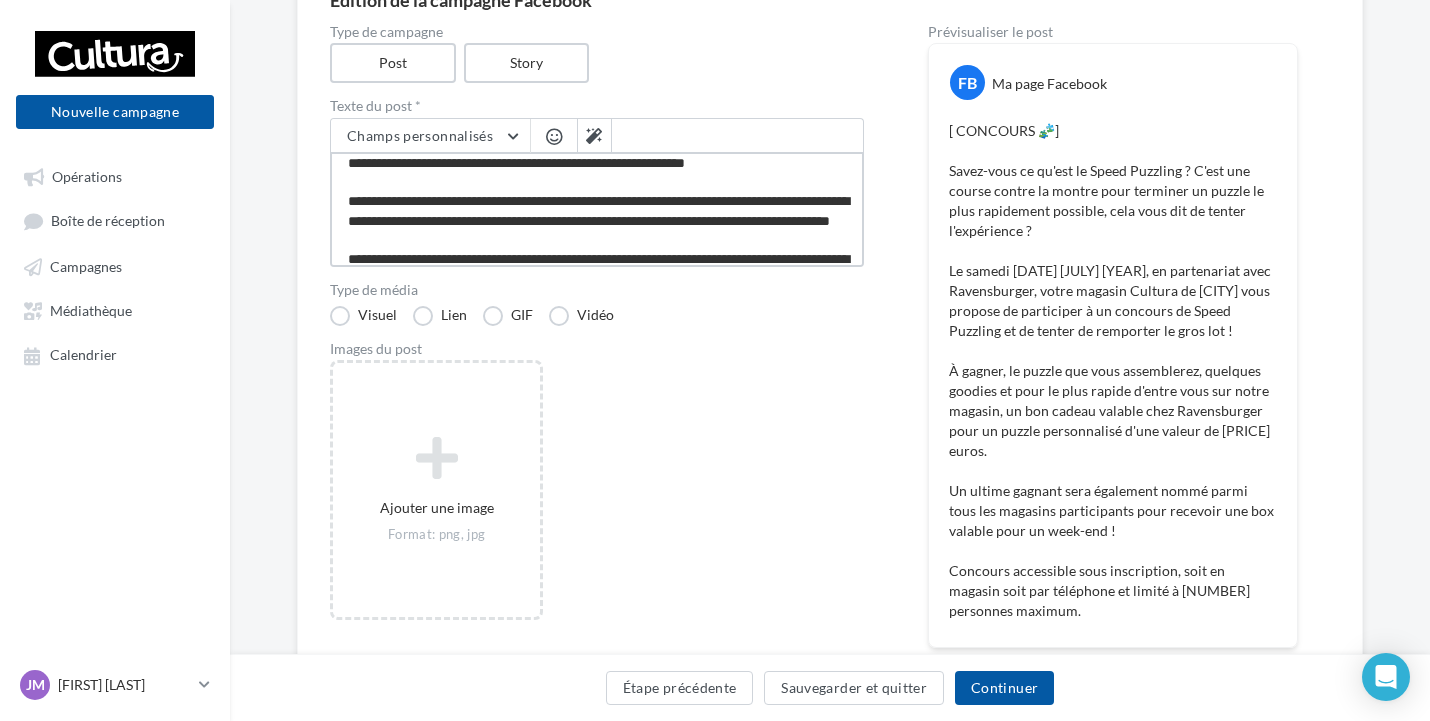 click on "**********" at bounding box center [597, 209] 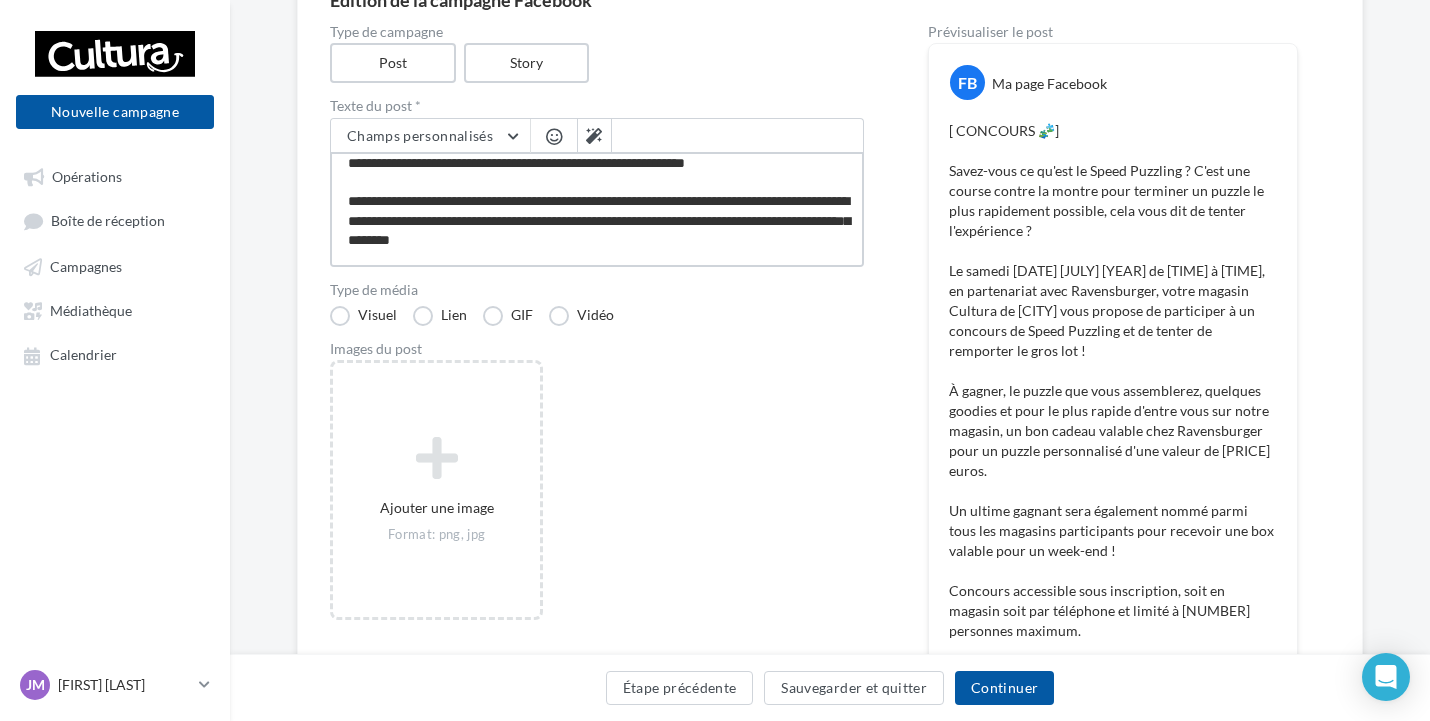 click on "**********" at bounding box center [597, 209] 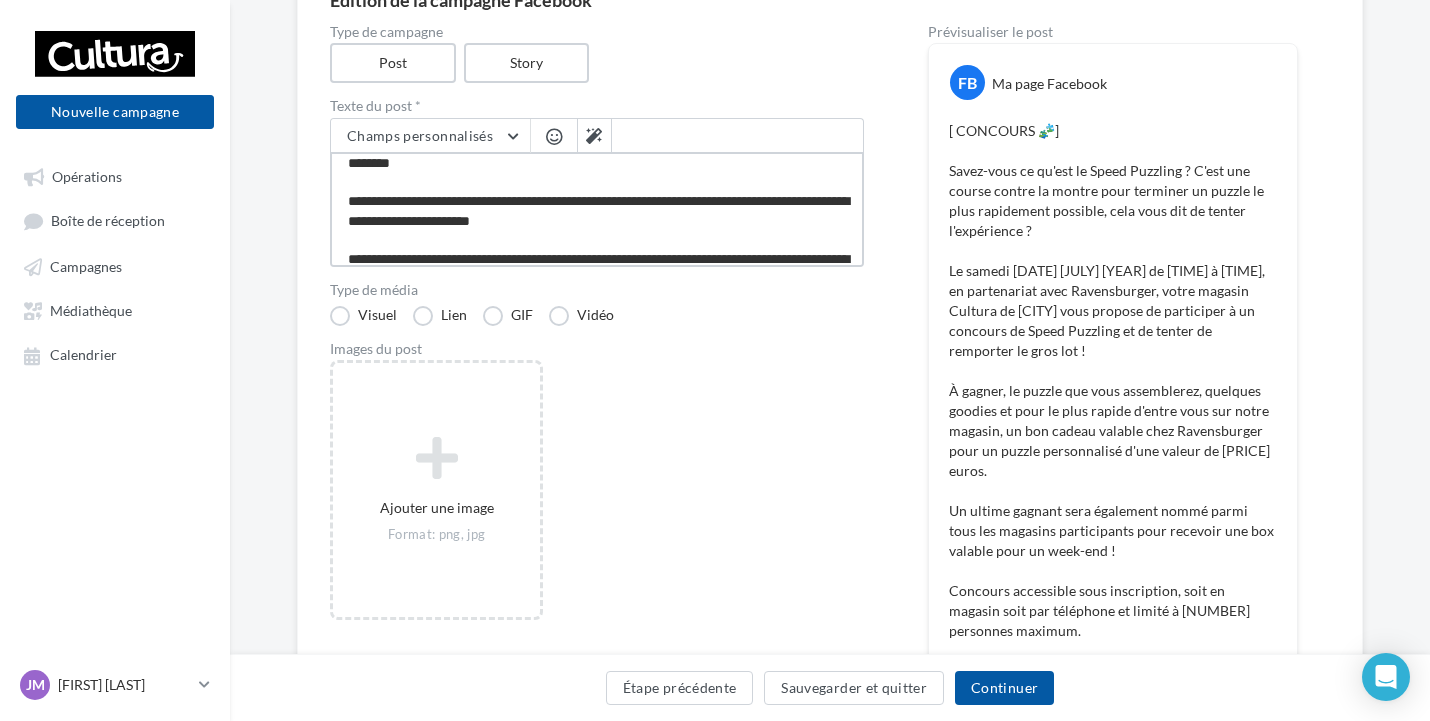 scroll, scrollTop: 266, scrollLeft: 0, axis: vertical 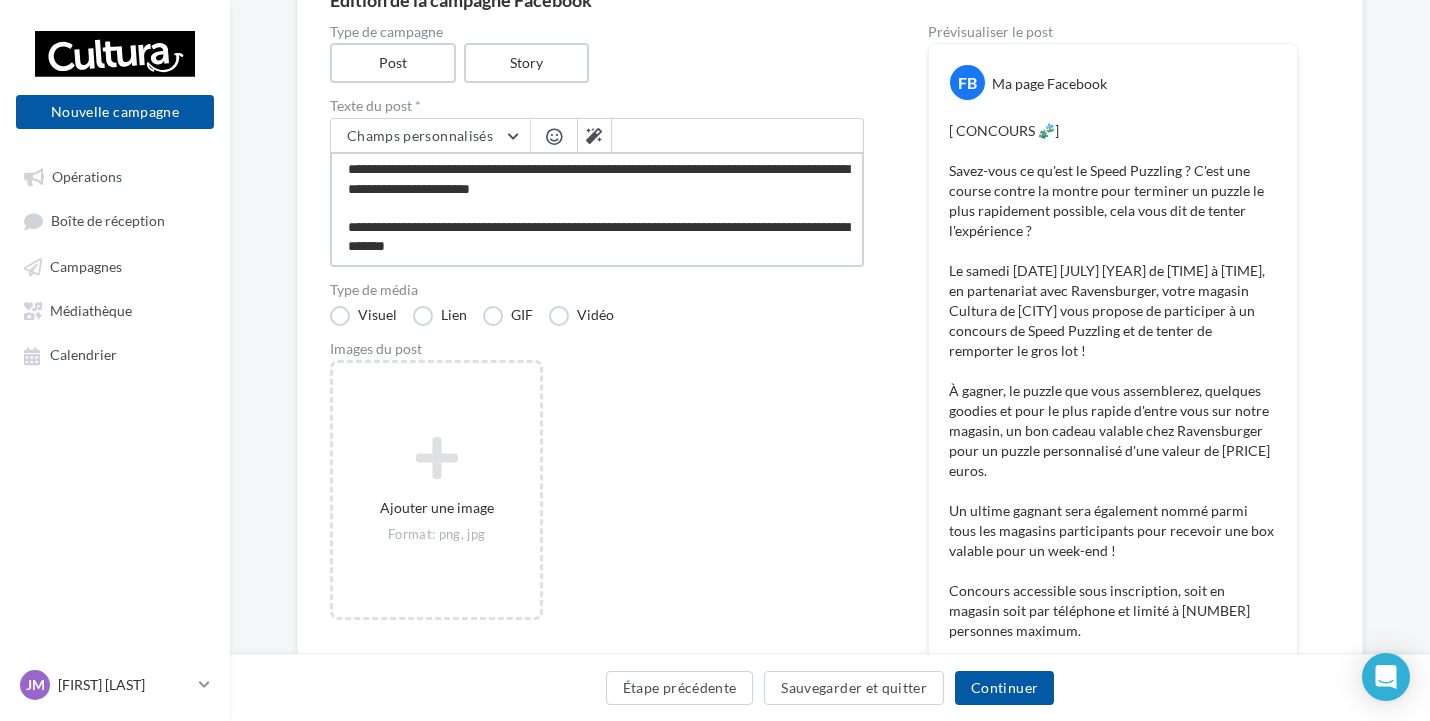 click on "**********" at bounding box center (597, 209) 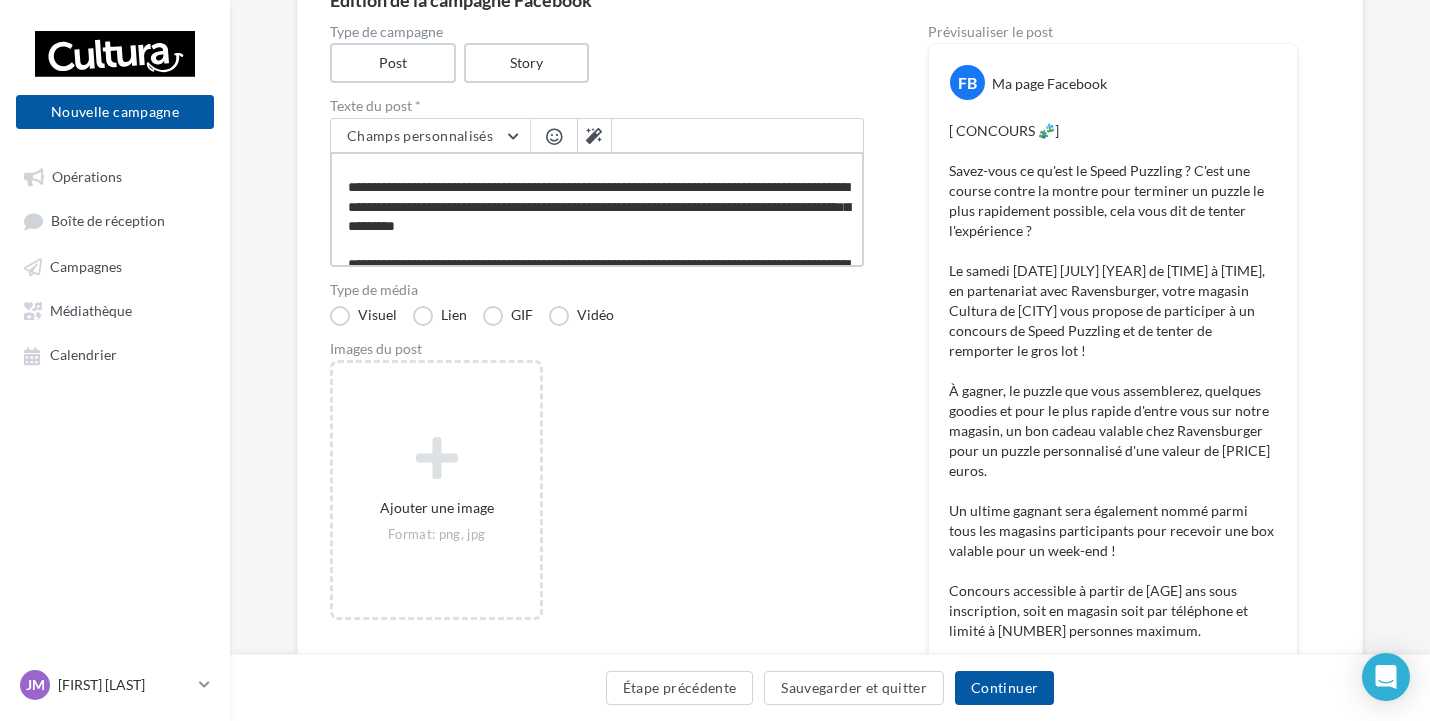 scroll, scrollTop: 66, scrollLeft: 0, axis: vertical 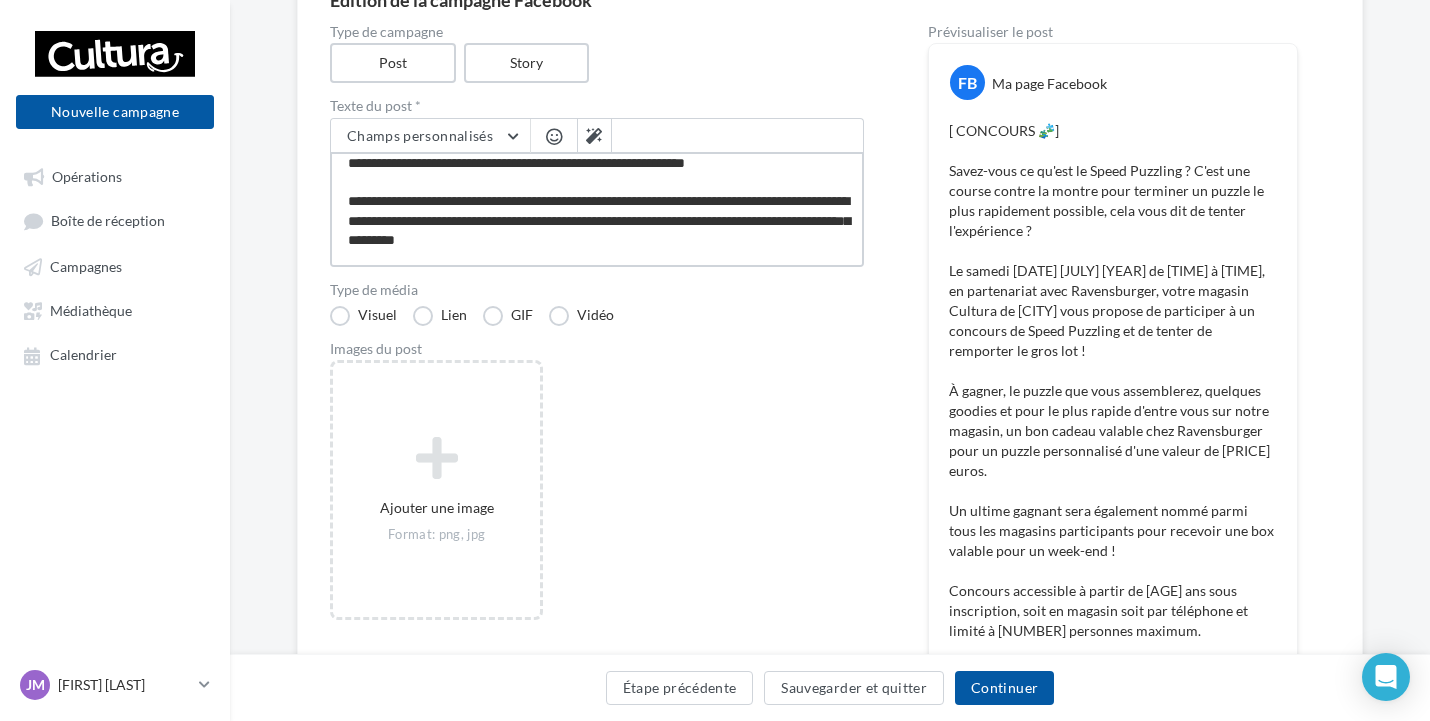 click on "**********" at bounding box center (597, 209) 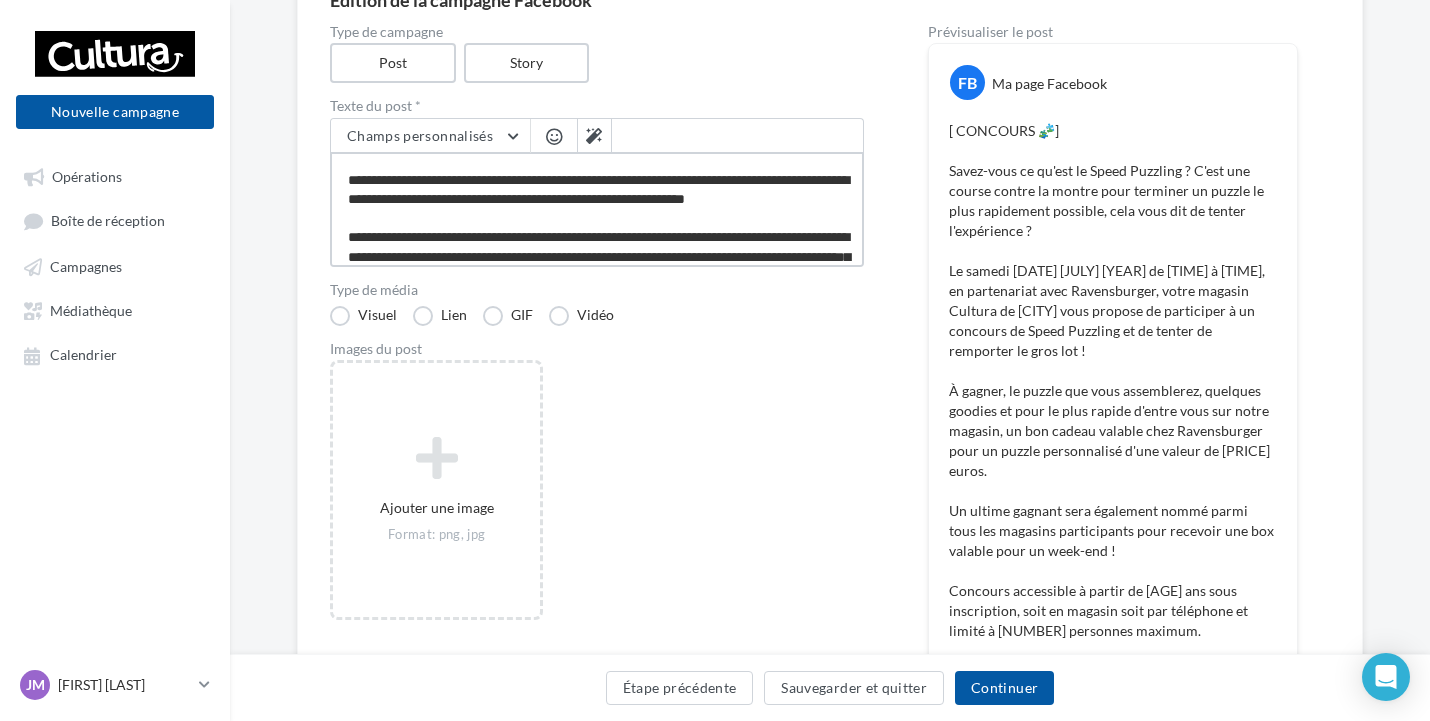 scroll, scrollTop: 0, scrollLeft: 0, axis: both 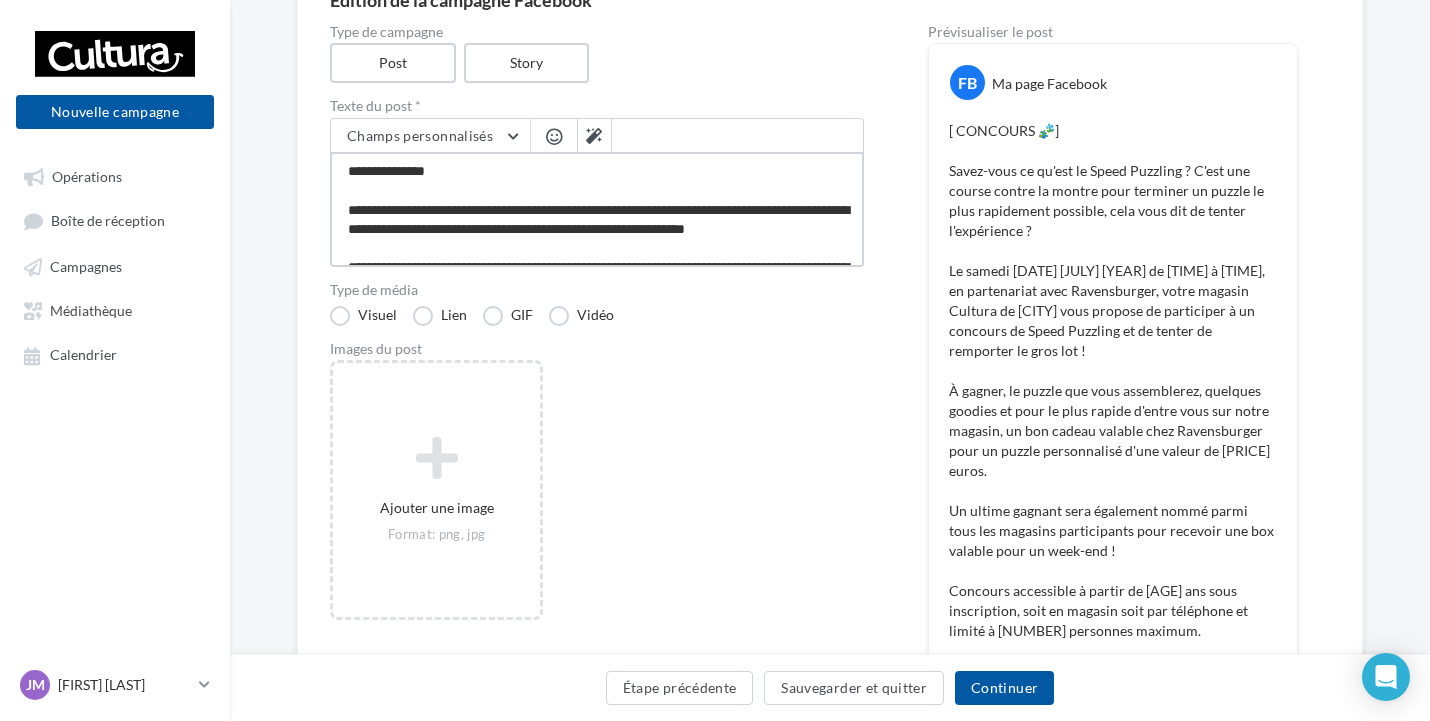 type on "**********" 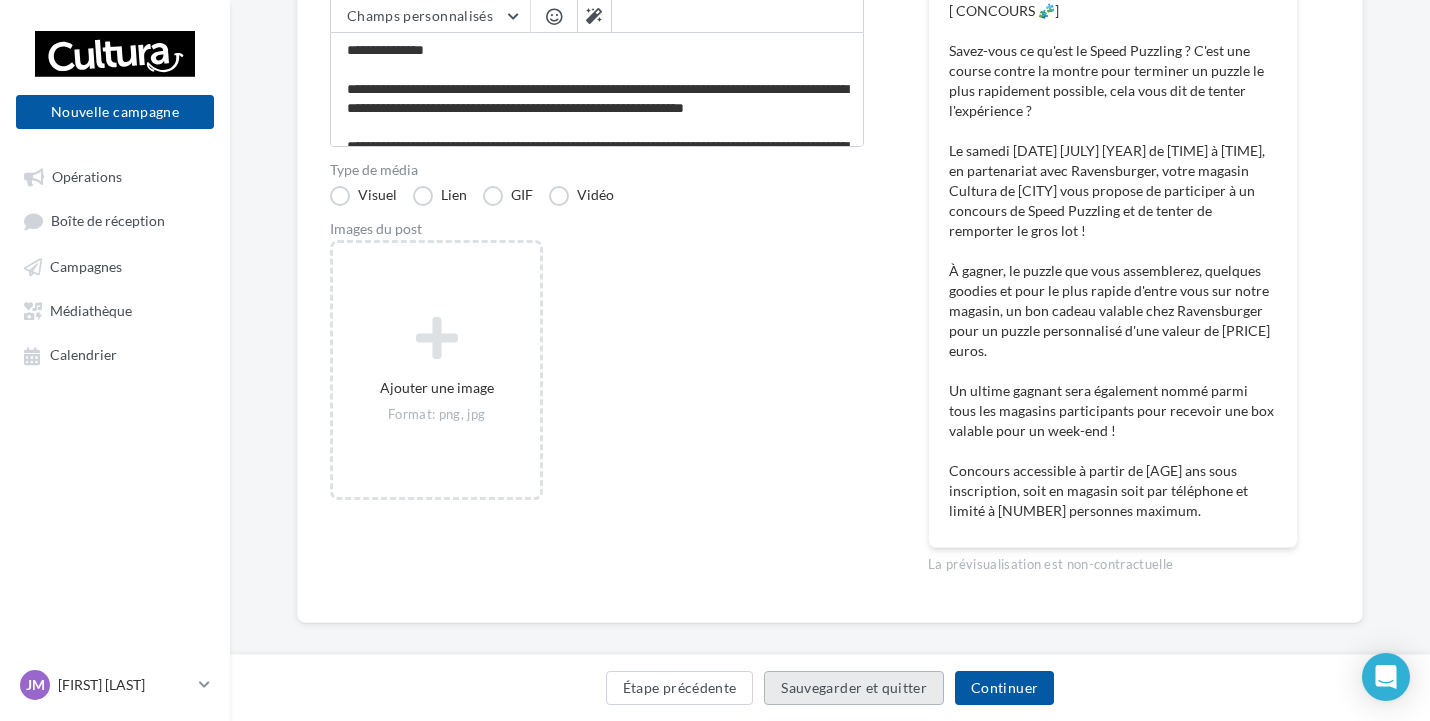 click on "Sauvegarder et quitter" at bounding box center (854, 688) 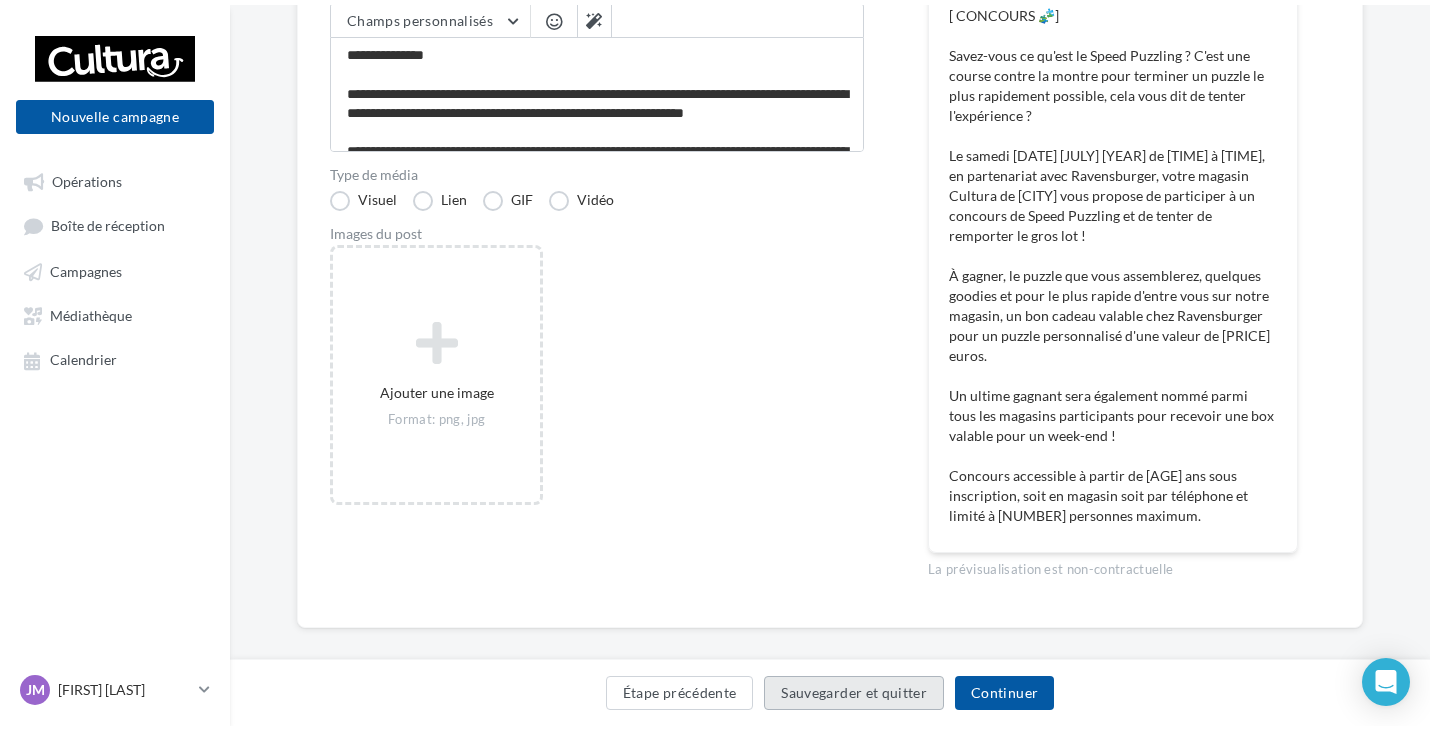 scroll, scrollTop: 32, scrollLeft: 0, axis: vertical 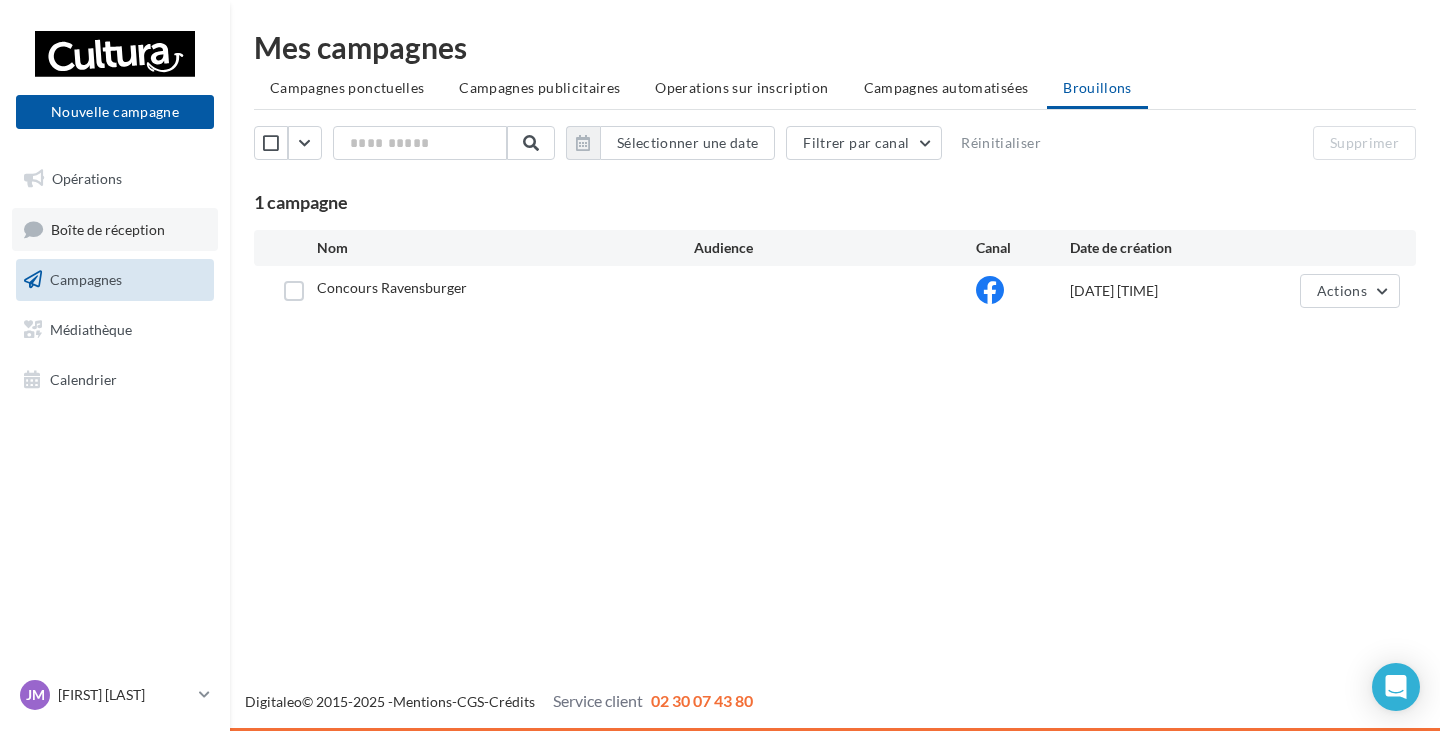 click on "Boîte de réception" at bounding box center [115, 229] 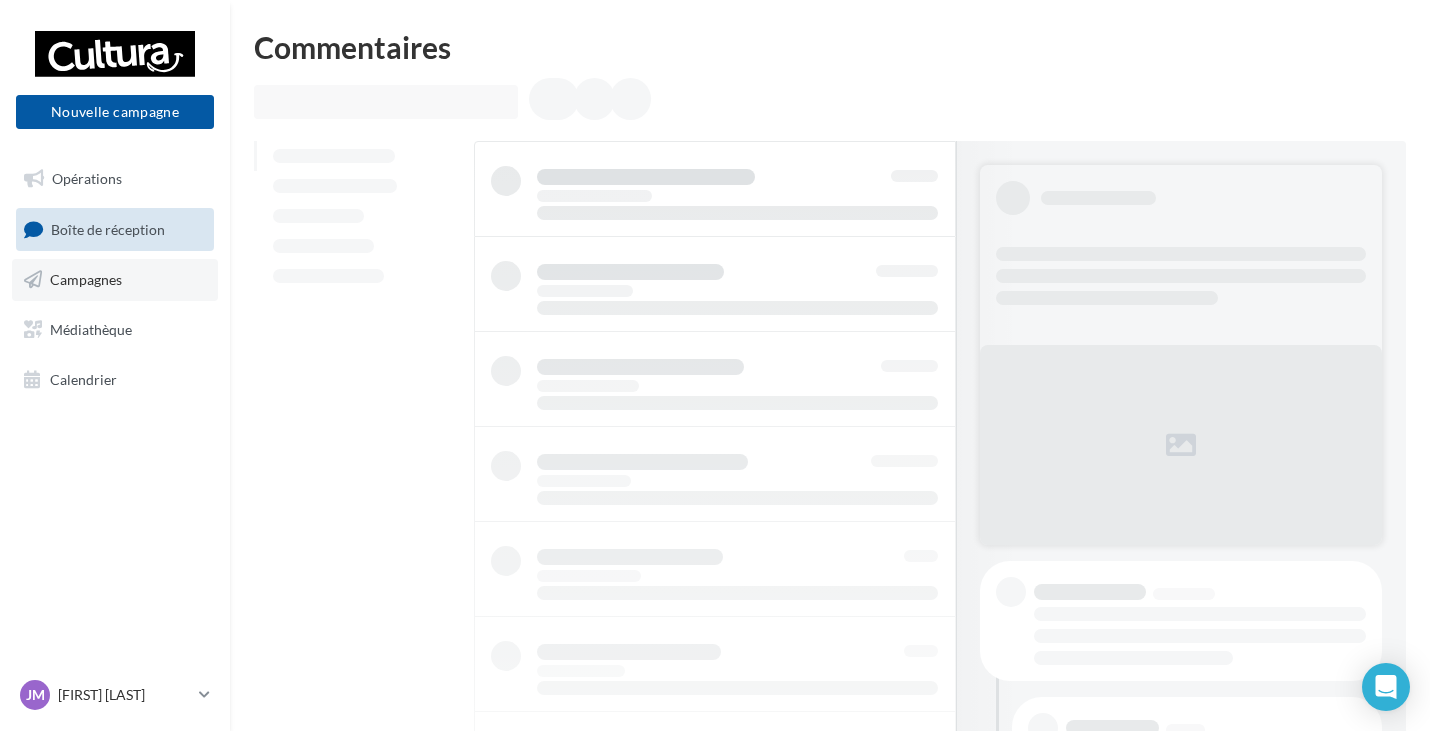 scroll, scrollTop: 0, scrollLeft: 0, axis: both 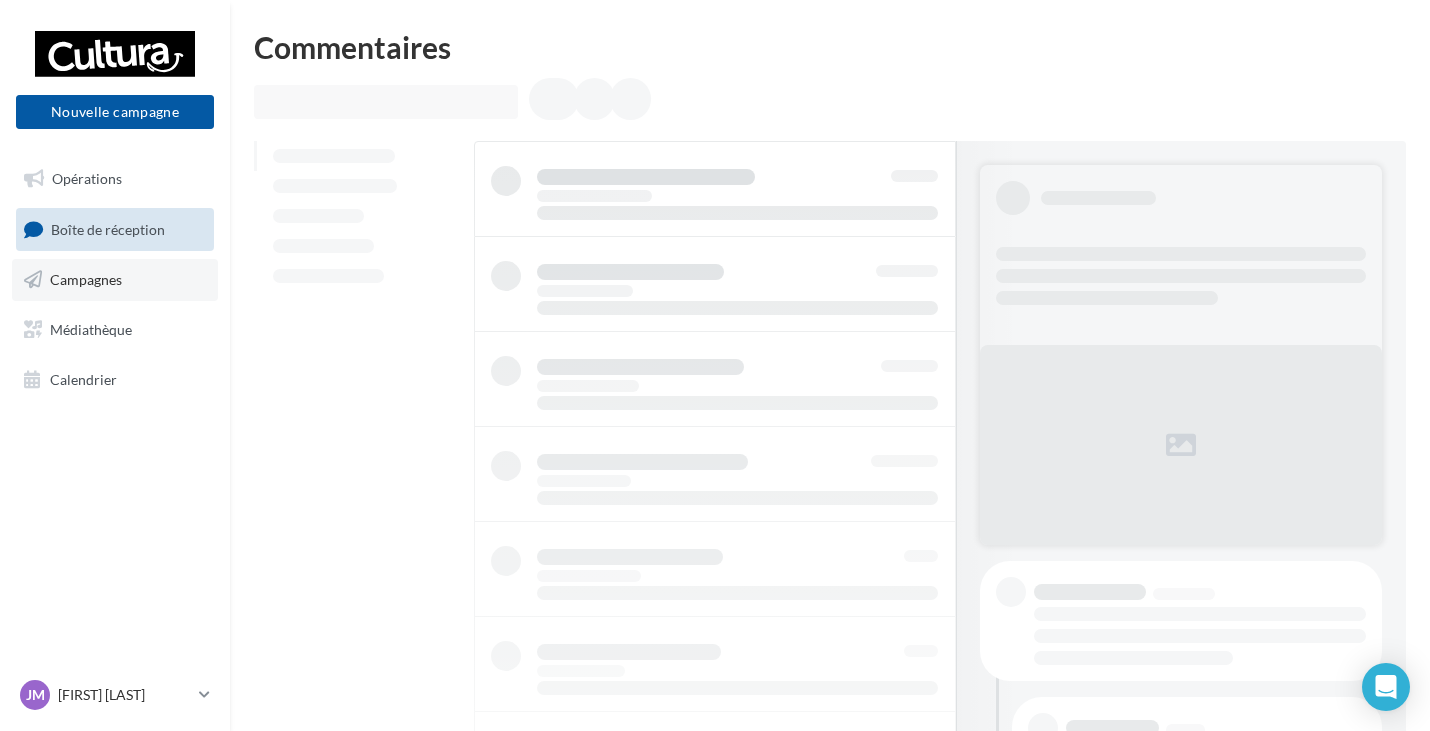 click on "Campagnes" at bounding box center [86, 279] 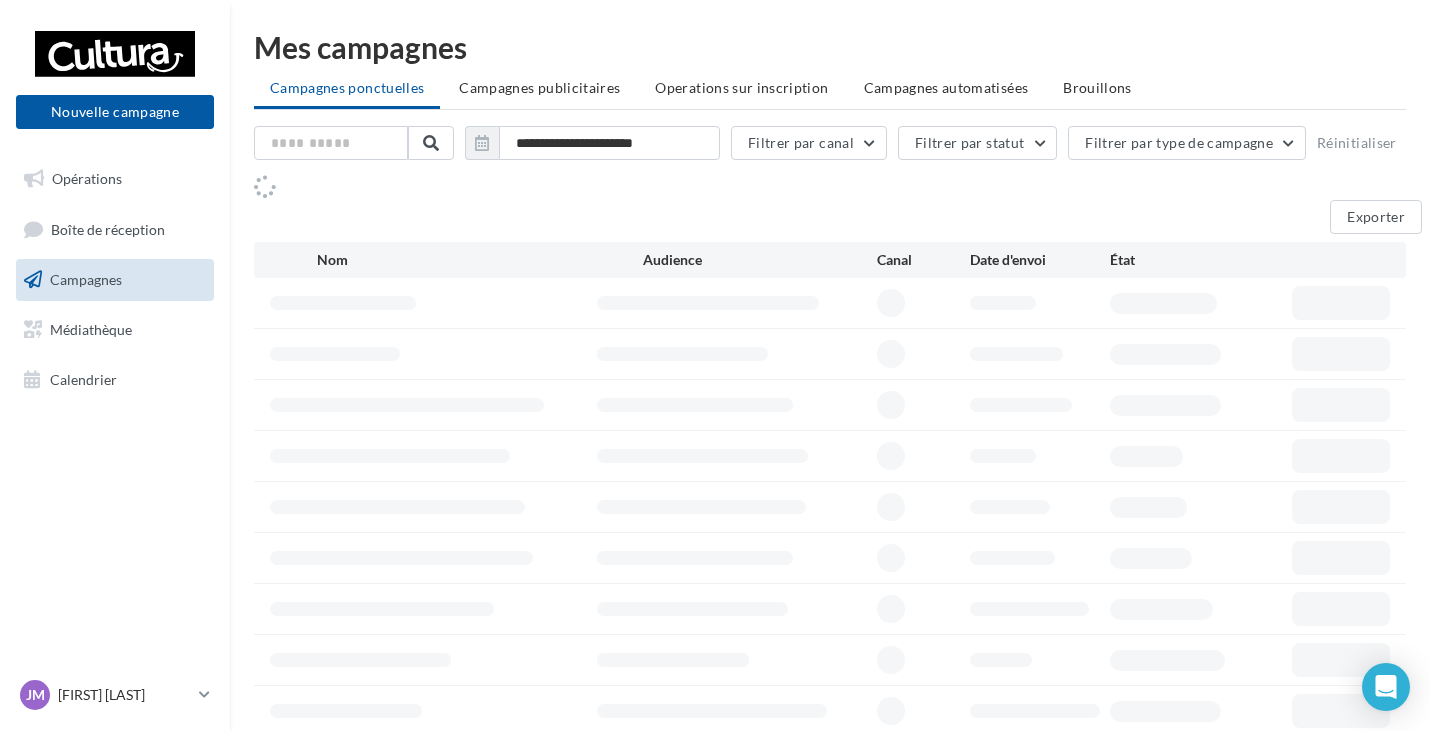 scroll, scrollTop: 0, scrollLeft: 0, axis: both 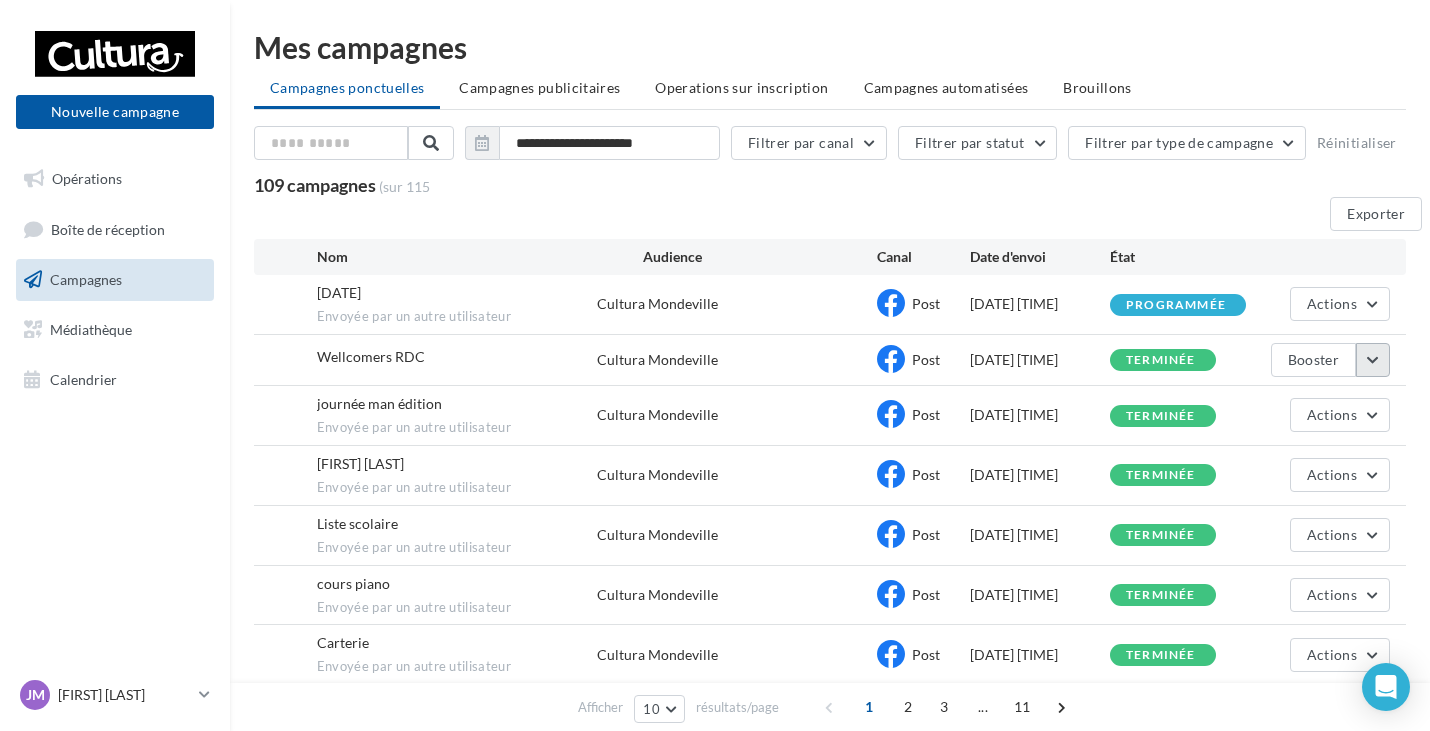 click at bounding box center [1373, 360] 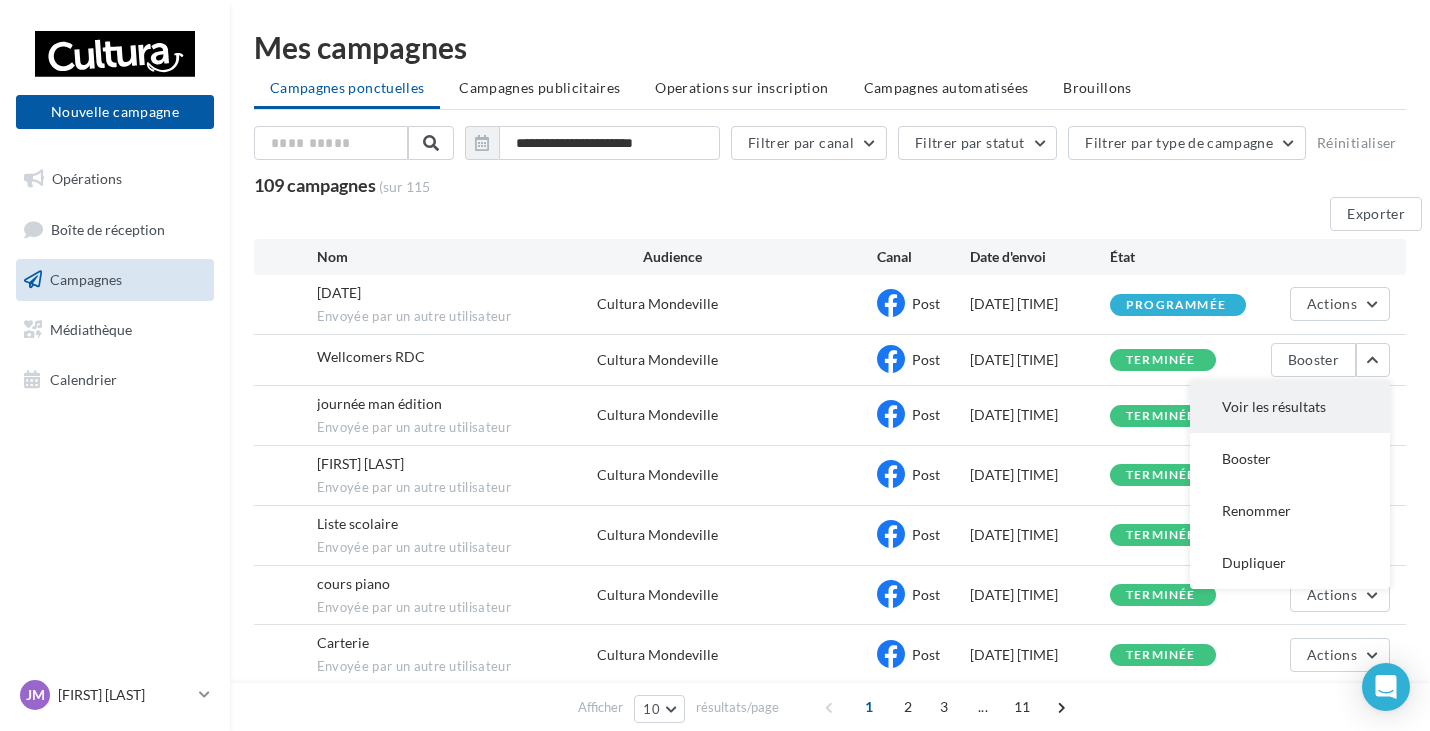 click on "Voir les résultats" at bounding box center (1290, 407) 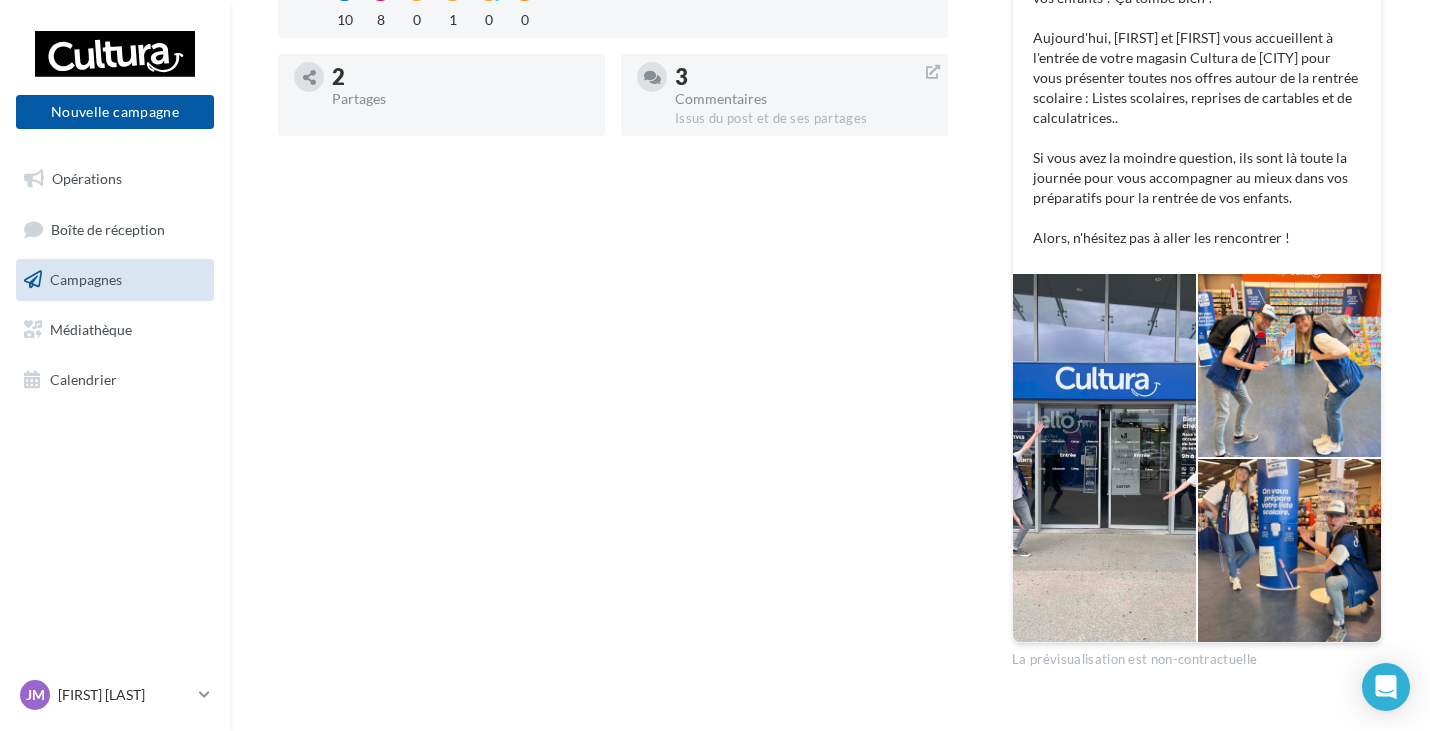 scroll, scrollTop: 588, scrollLeft: 0, axis: vertical 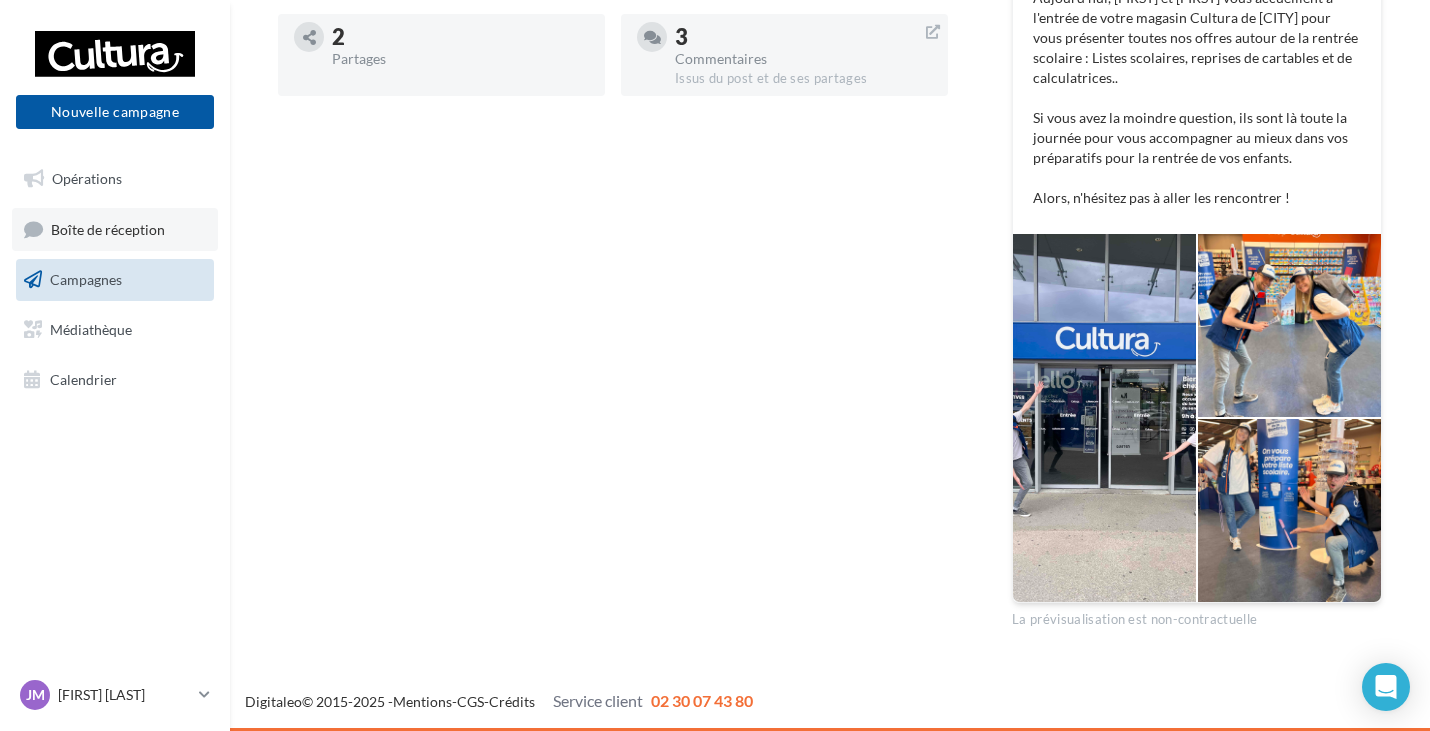 click on "Boîte de réception" at bounding box center (108, 228) 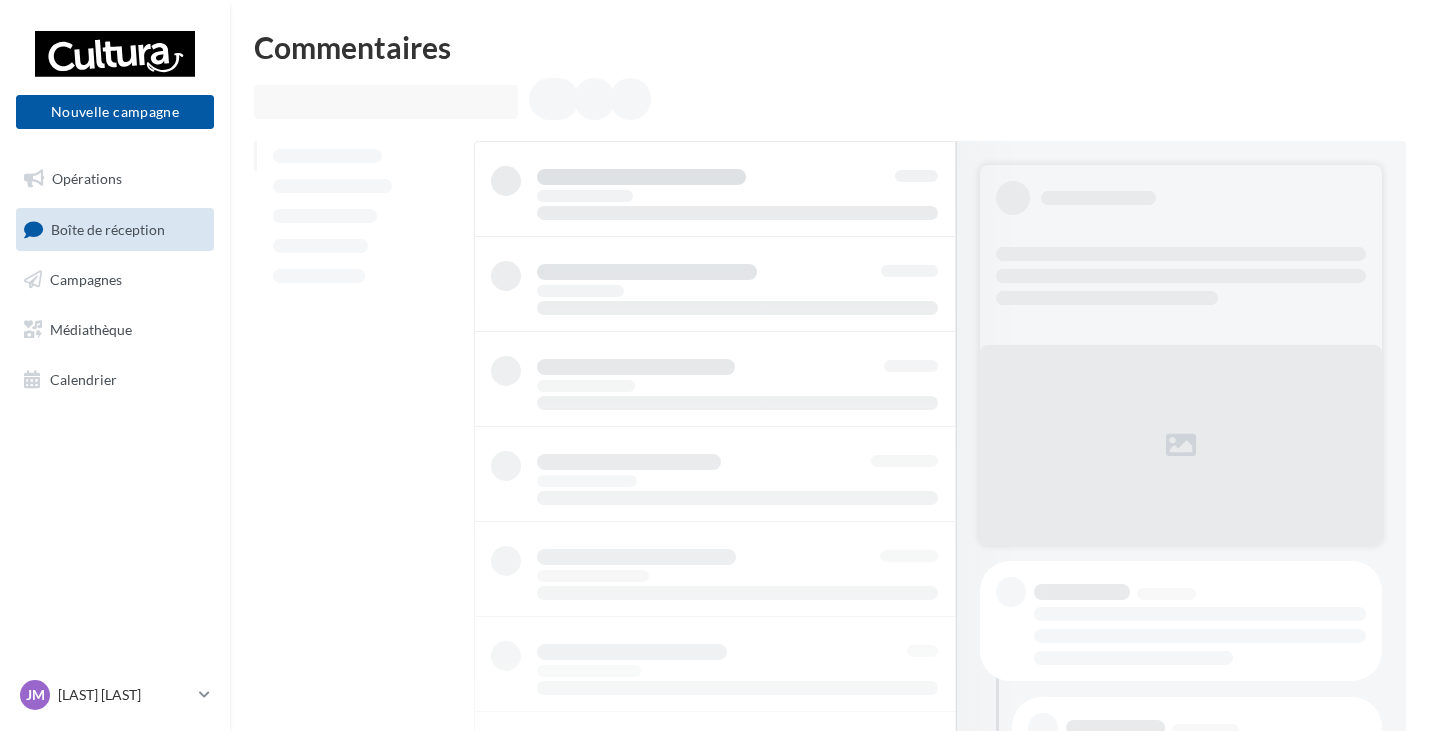 scroll, scrollTop: 0, scrollLeft: 0, axis: both 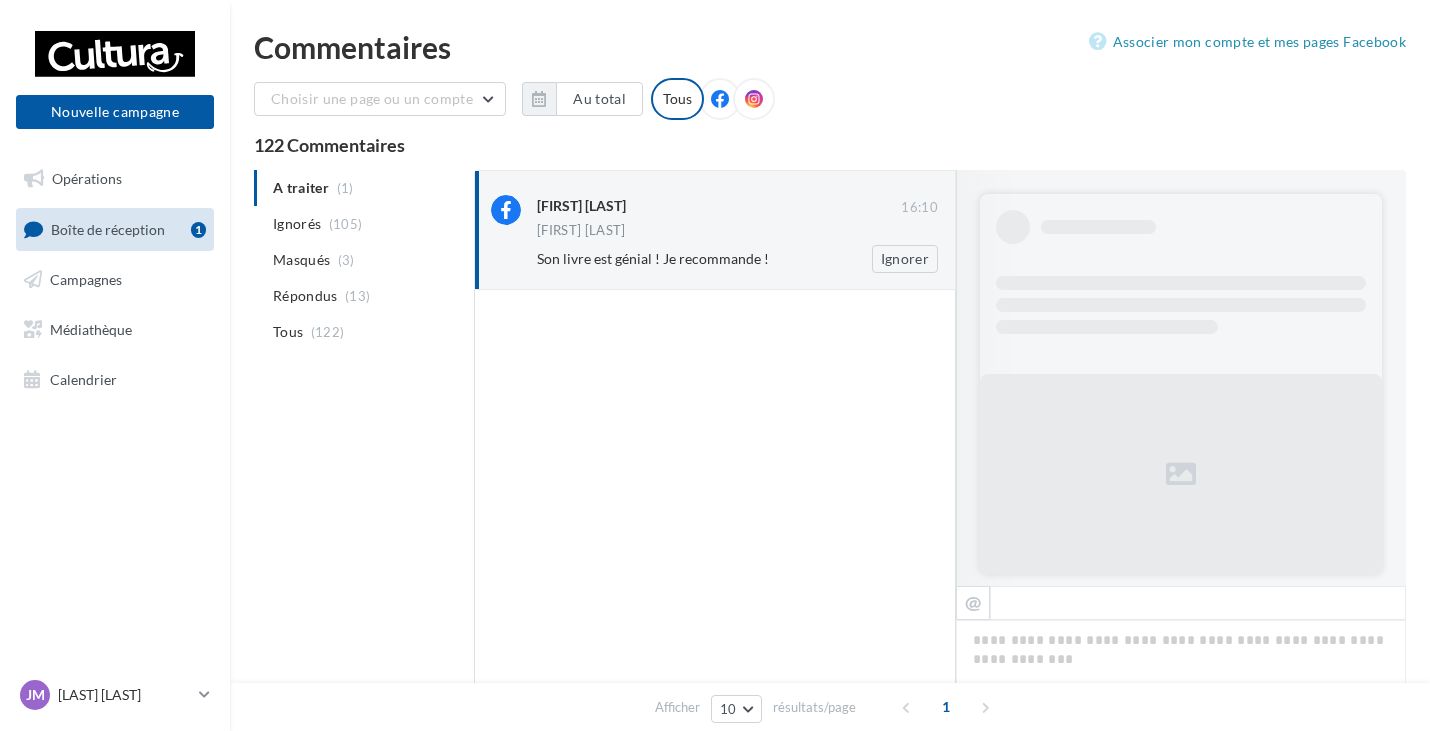 click on "[FIRST] [LAST]
[TIME]
[FIRST] [LAST]
Son livre est génial ! Je recommande !
Ignorer" at bounding box center (737, 234) 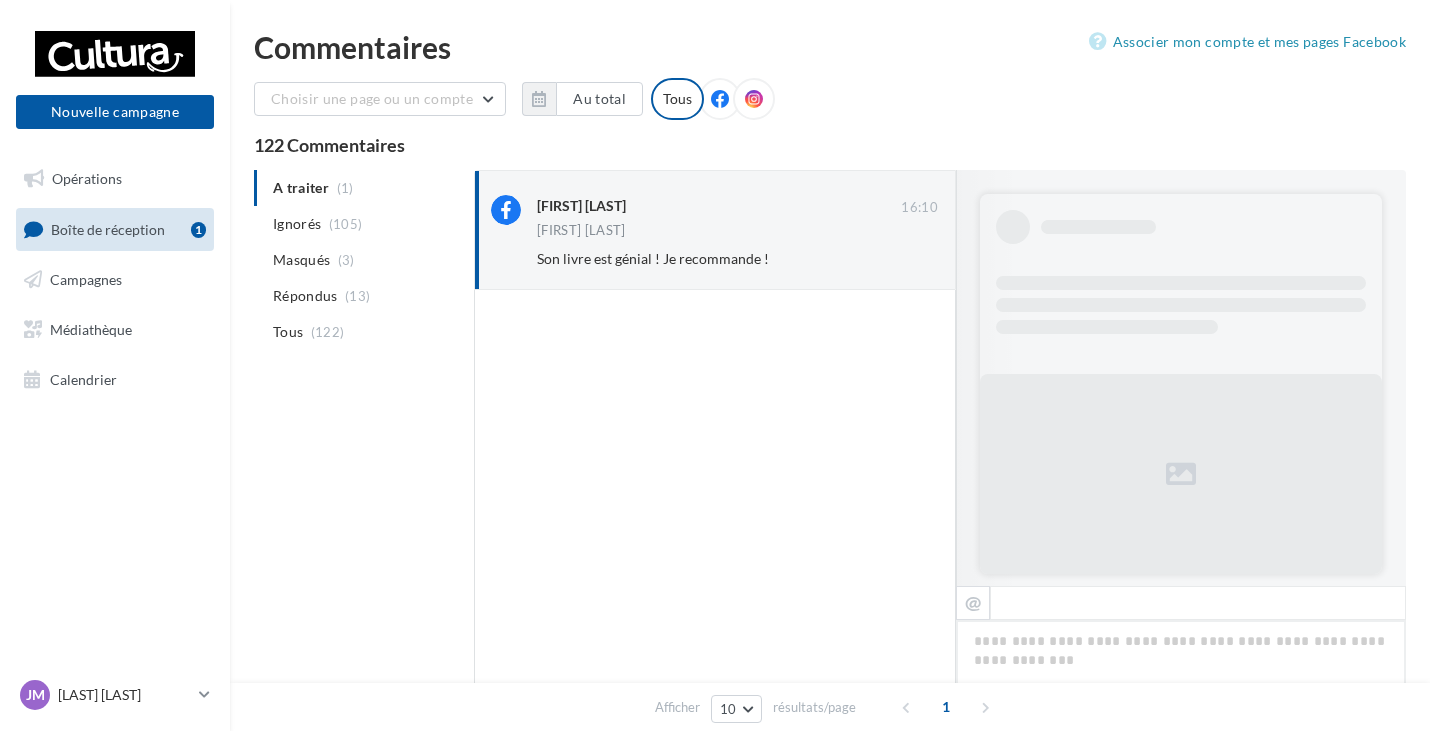 scroll, scrollTop: 737, scrollLeft: 0, axis: vertical 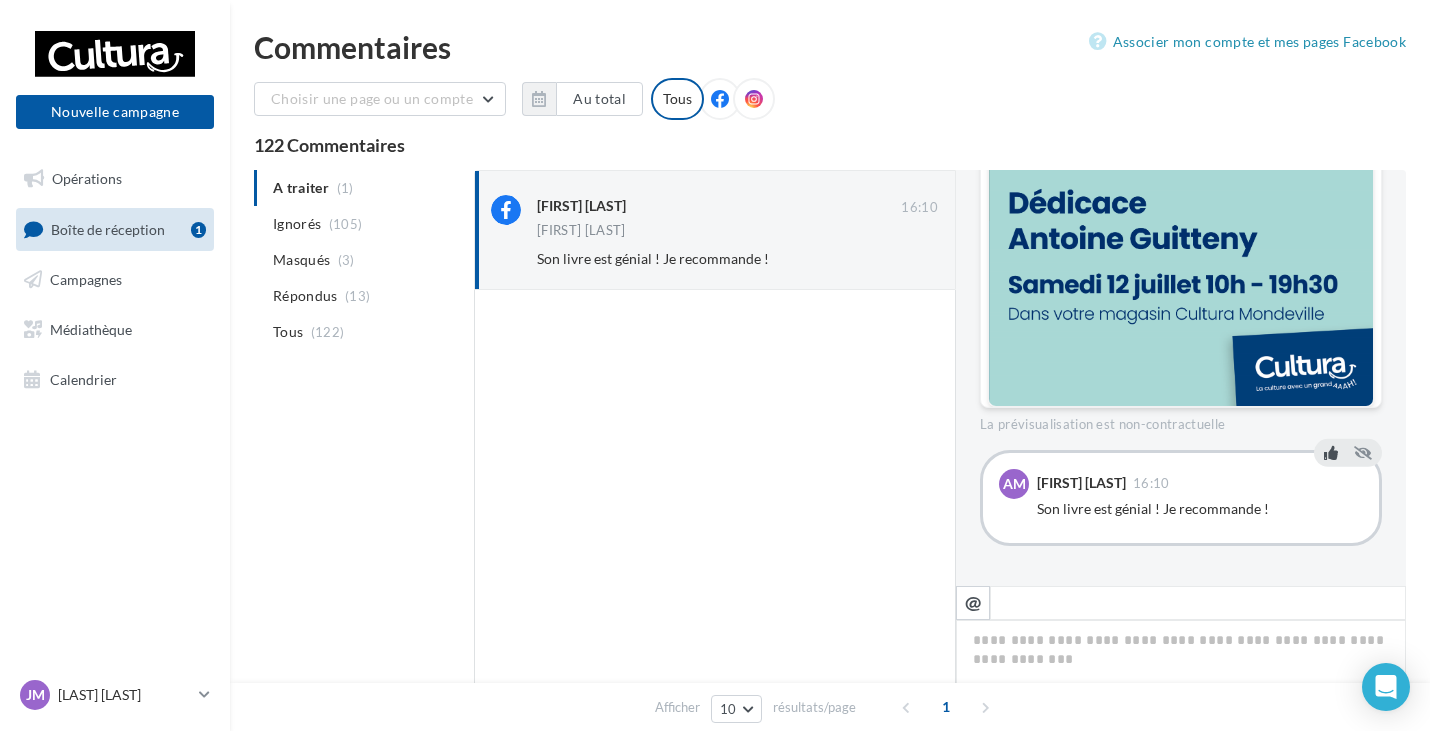 click at bounding box center (1331, 452) 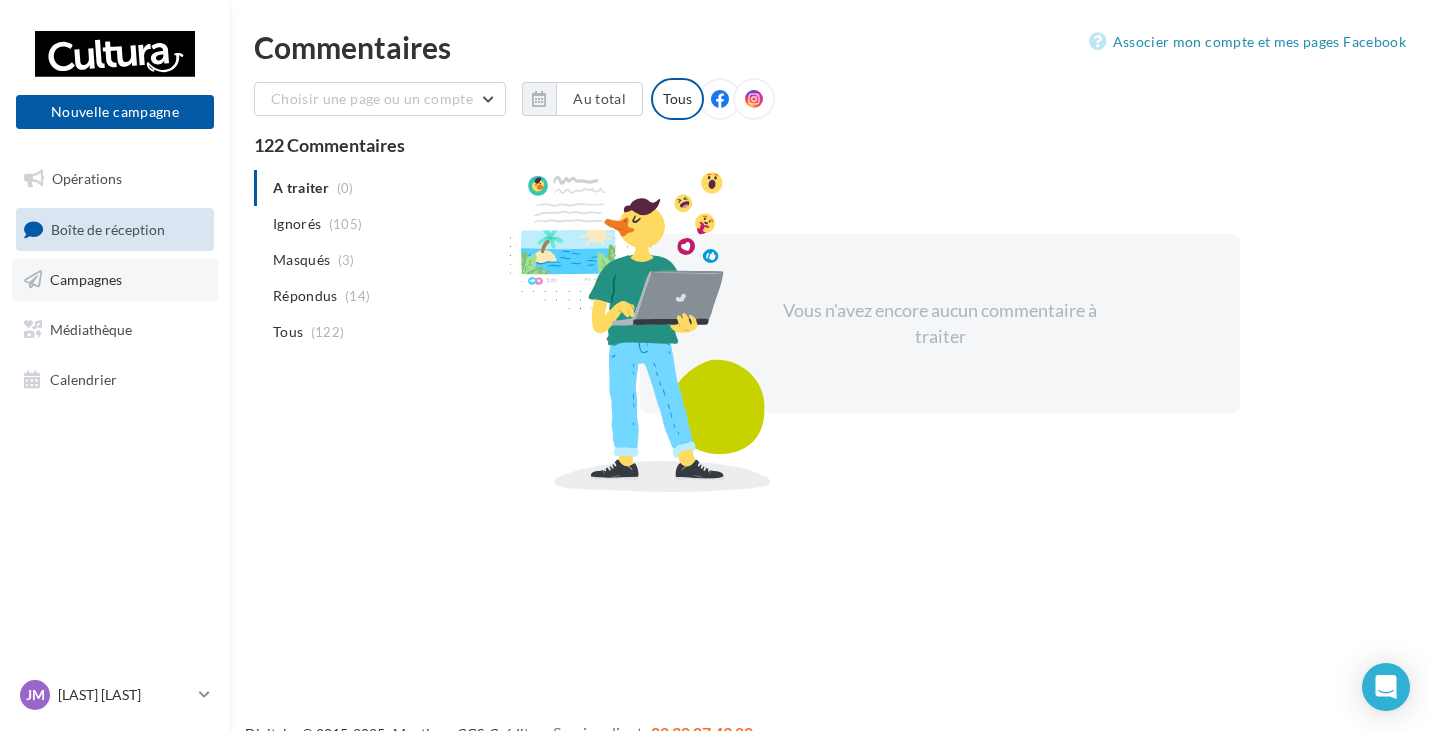 click on "Campagnes" at bounding box center [86, 279] 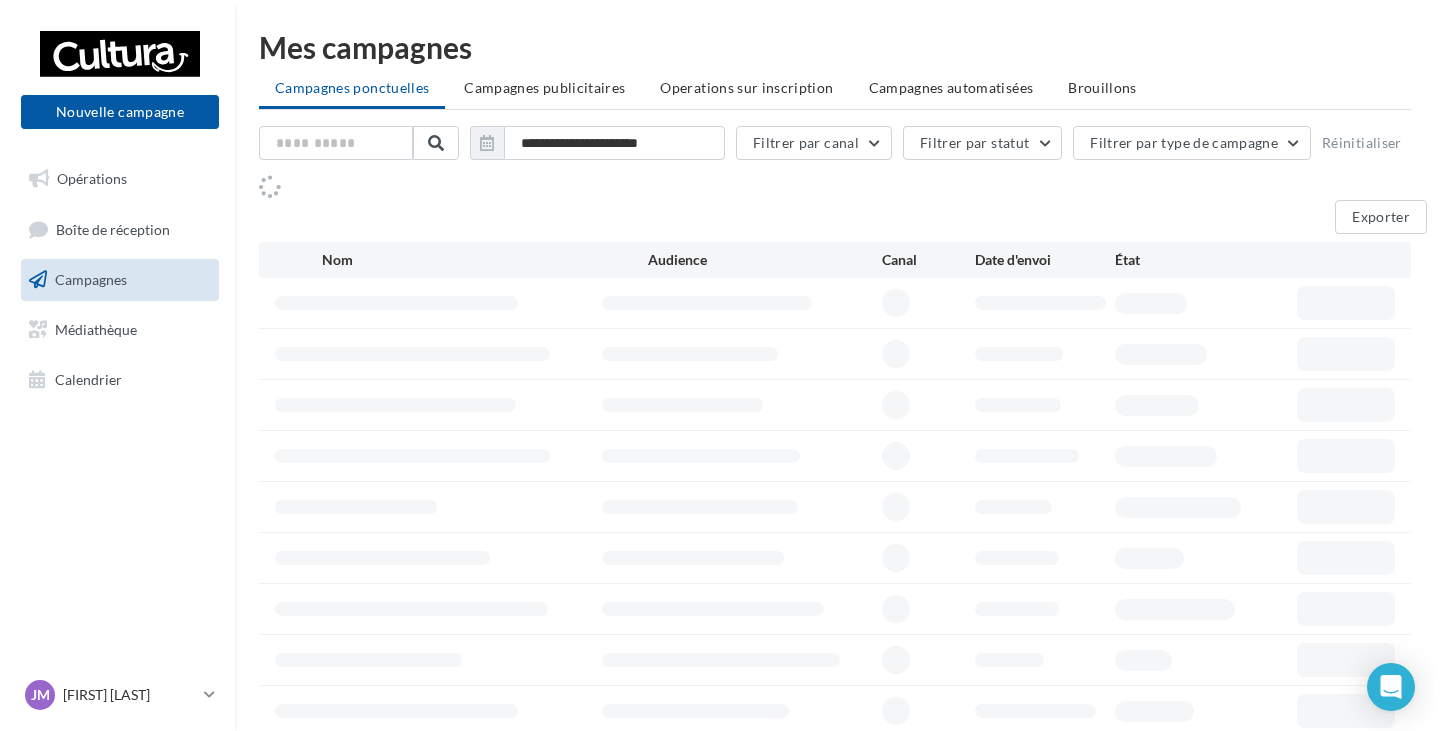scroll, scrollTop: 0, scrollLeft: 0, axis: both 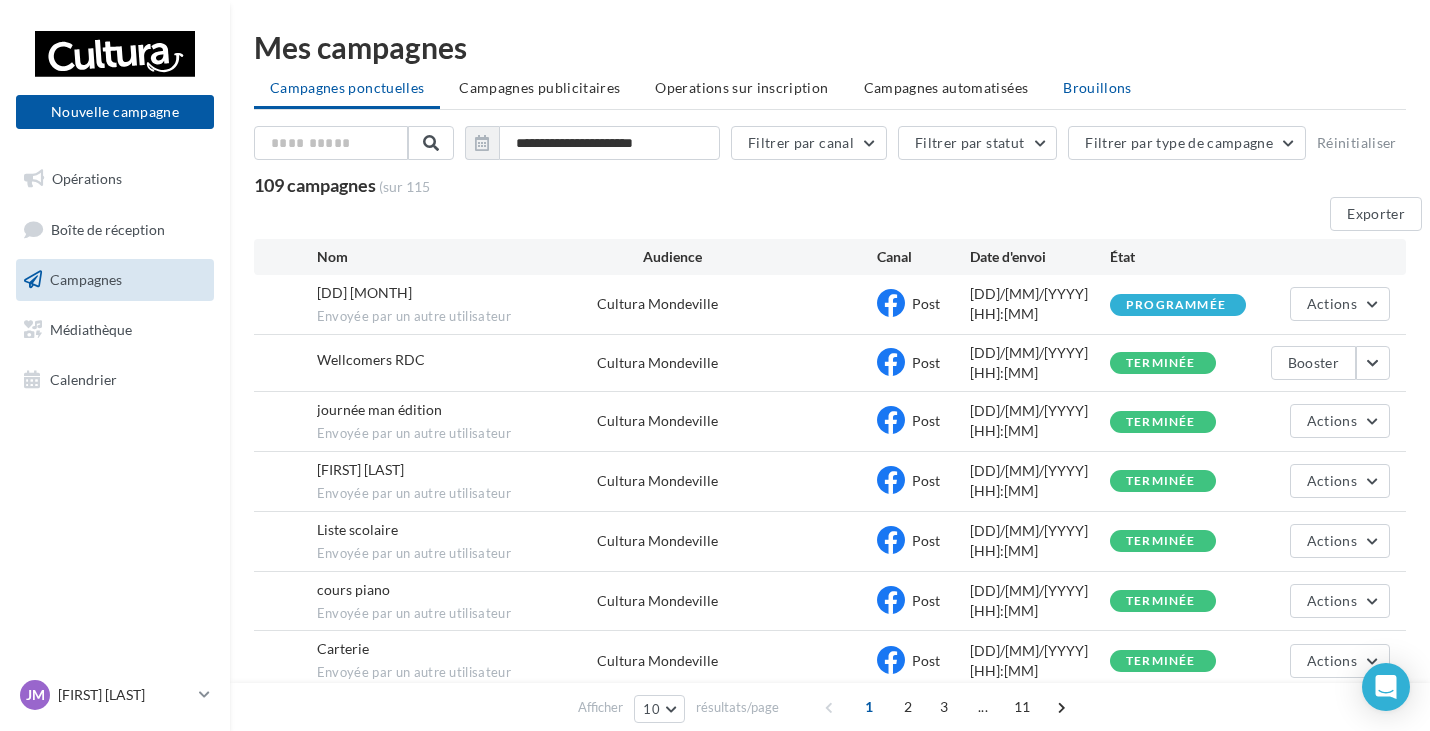 click on "Brouillons" at bounding box center [347, 87] 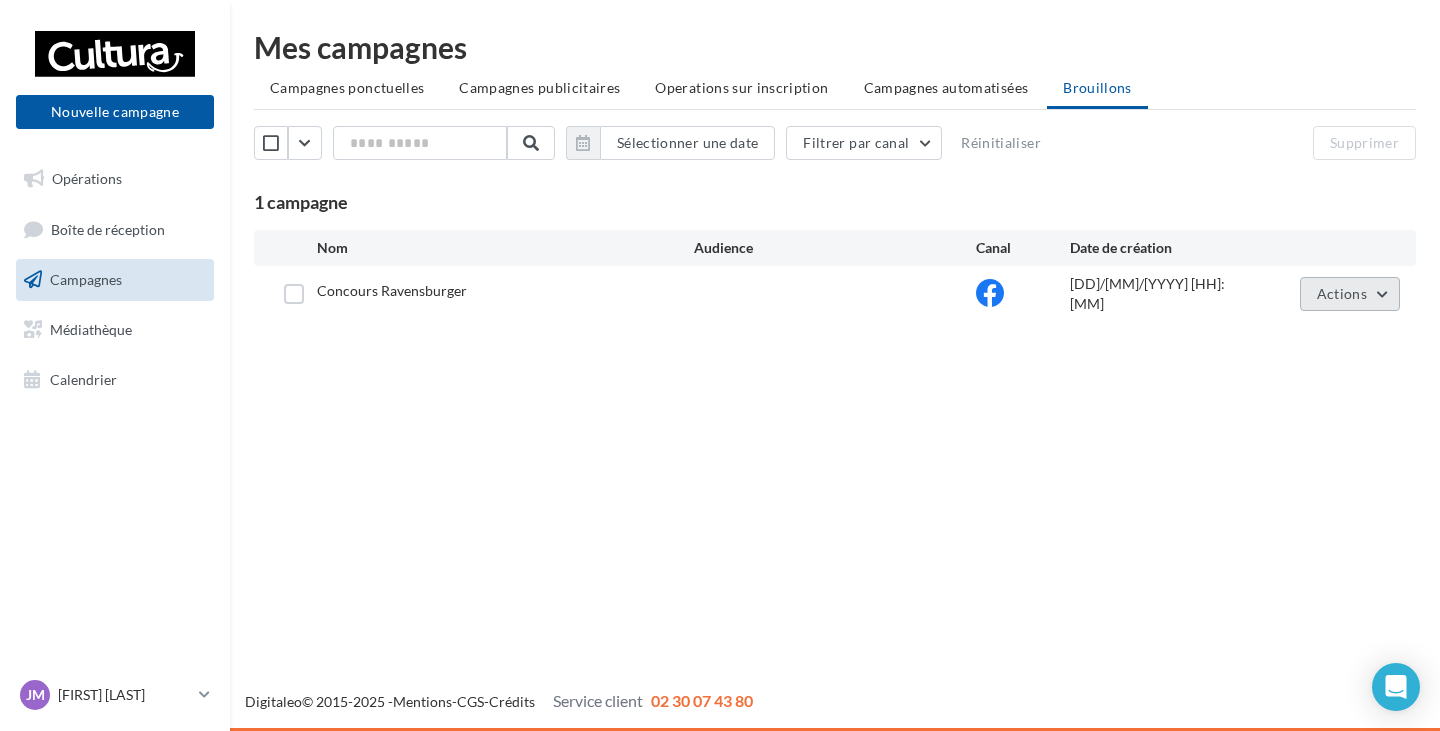 click on "Actions" at bounding box center (1342, 293) 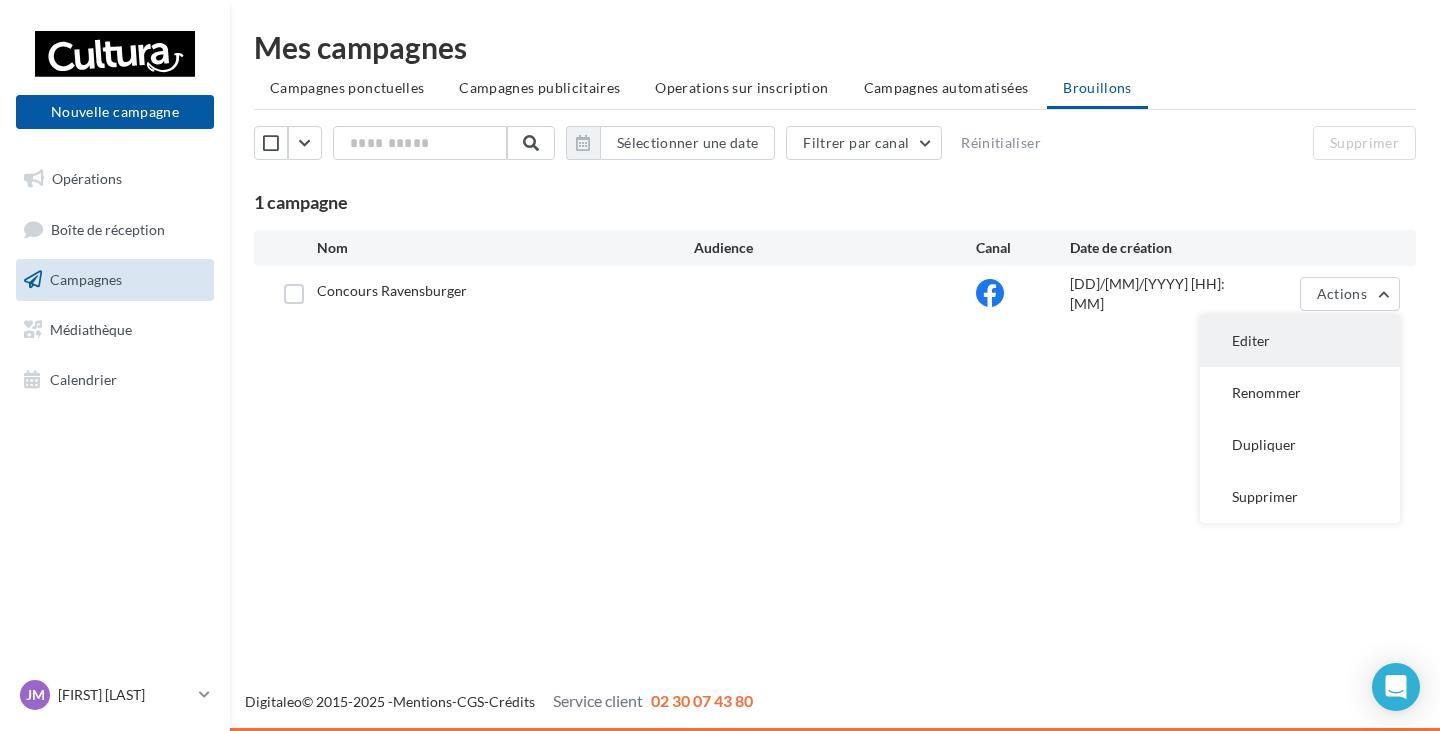 click on "Editer" at bounding box center (1300, 341) 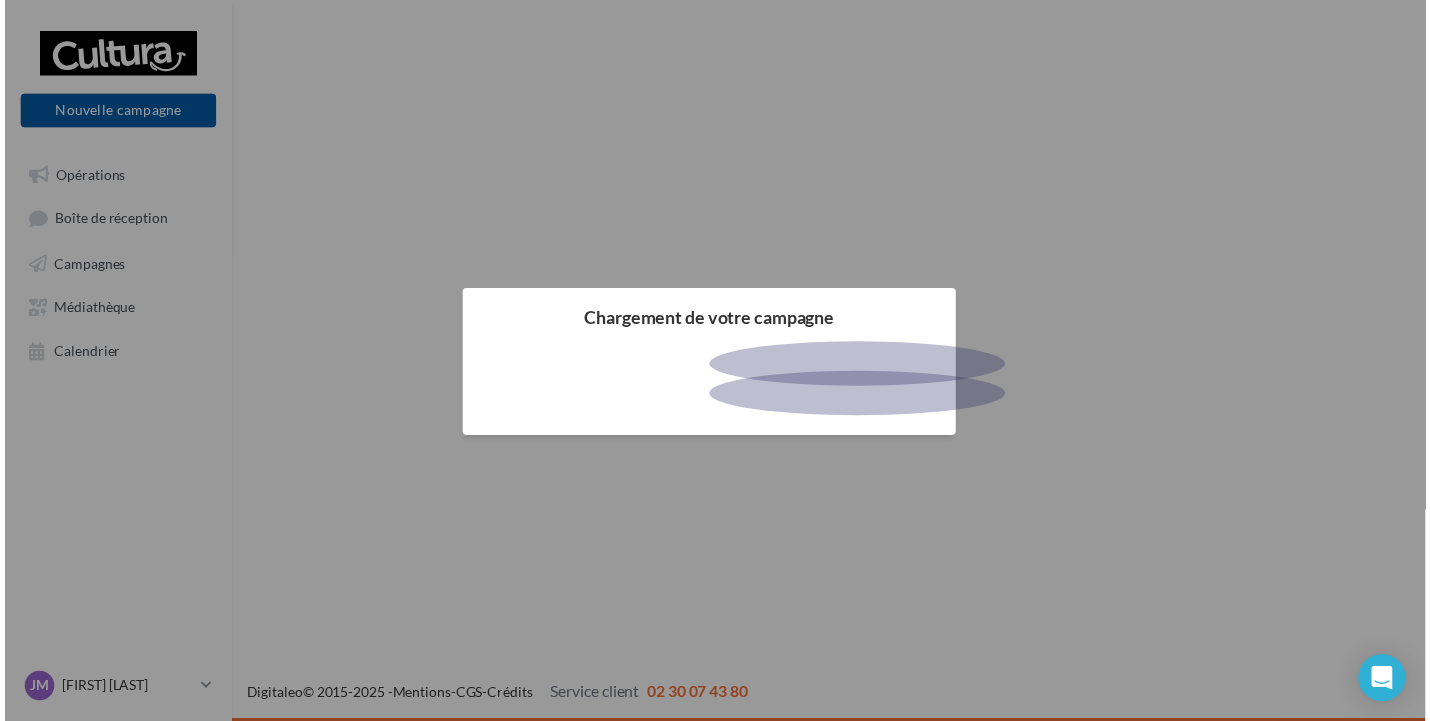 scroll, scrollTop: 0, scrollLeft: 0, axis: both 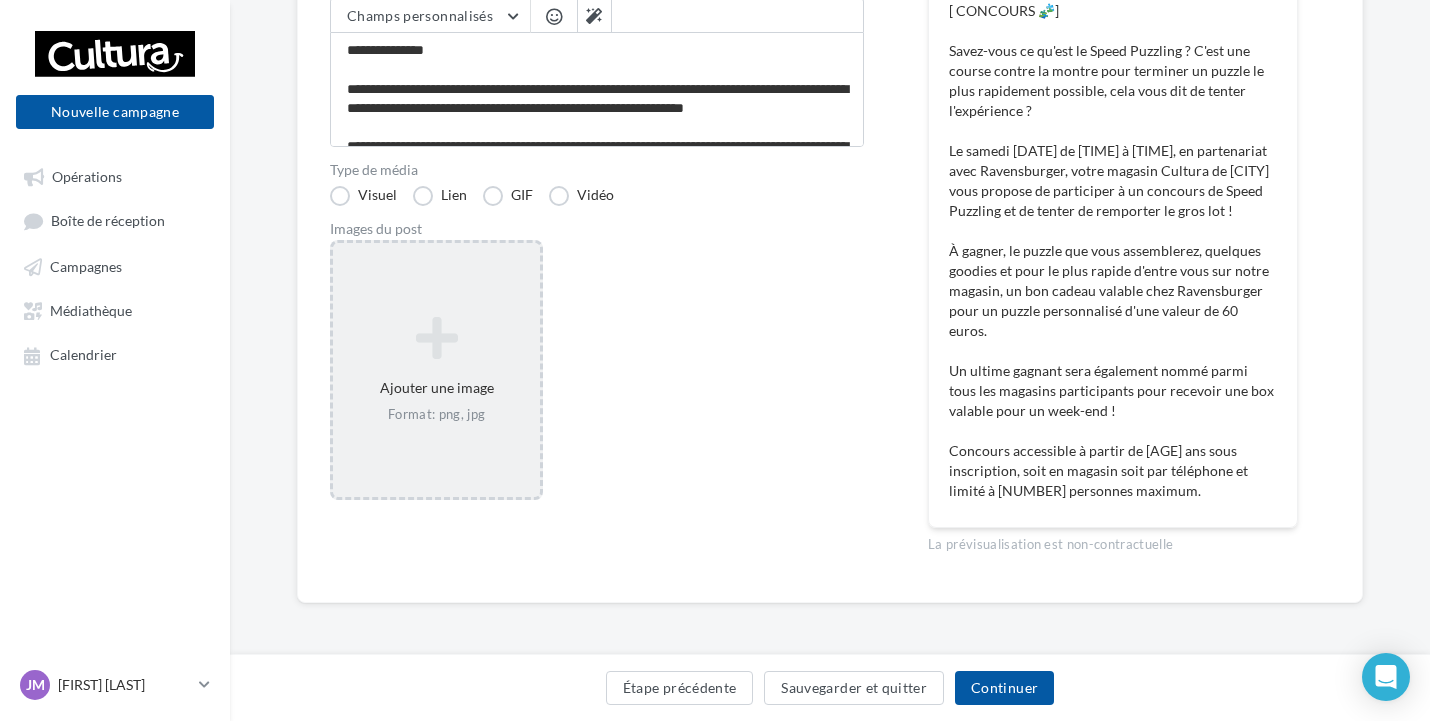 click on "Ajouter une image     Format: png, jpg" at bounding box center (436, 370) 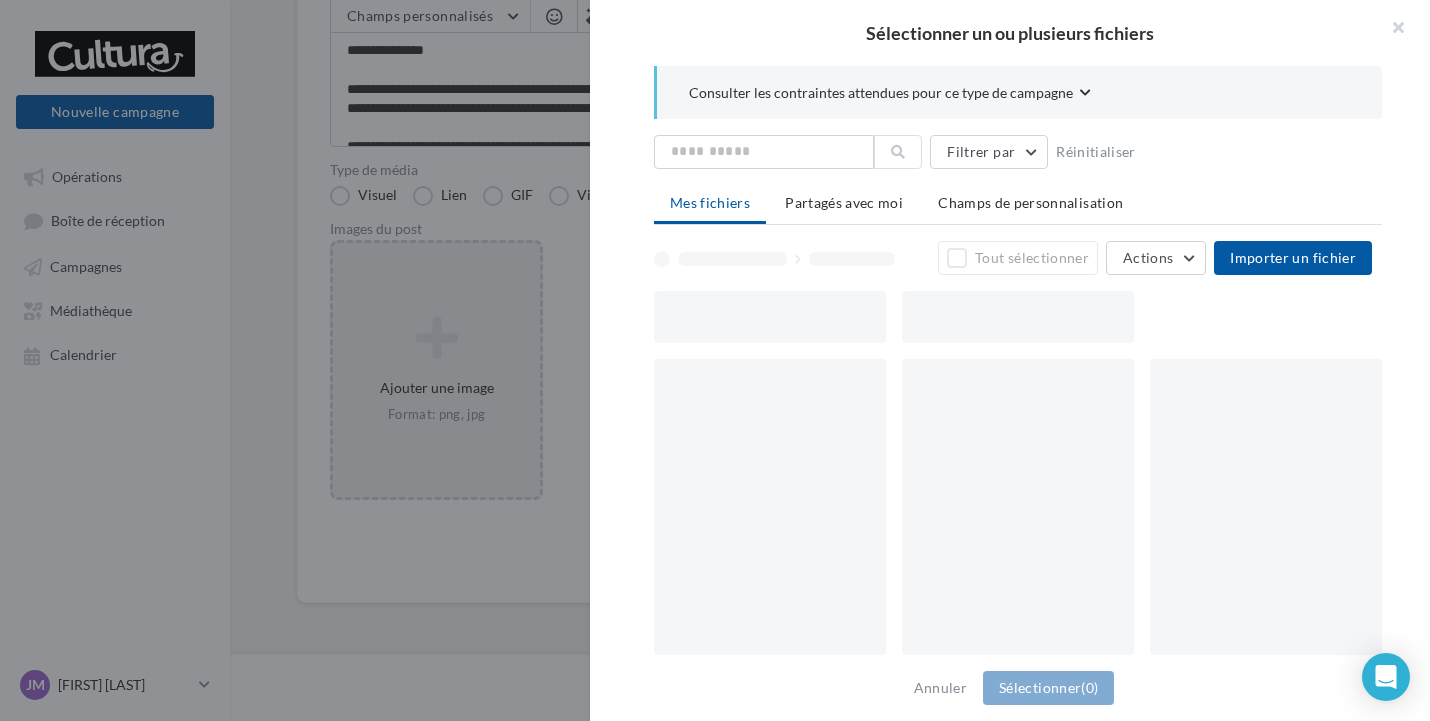 scroll, scrollTop: 320, scrollLeft: 0, axis: vertical 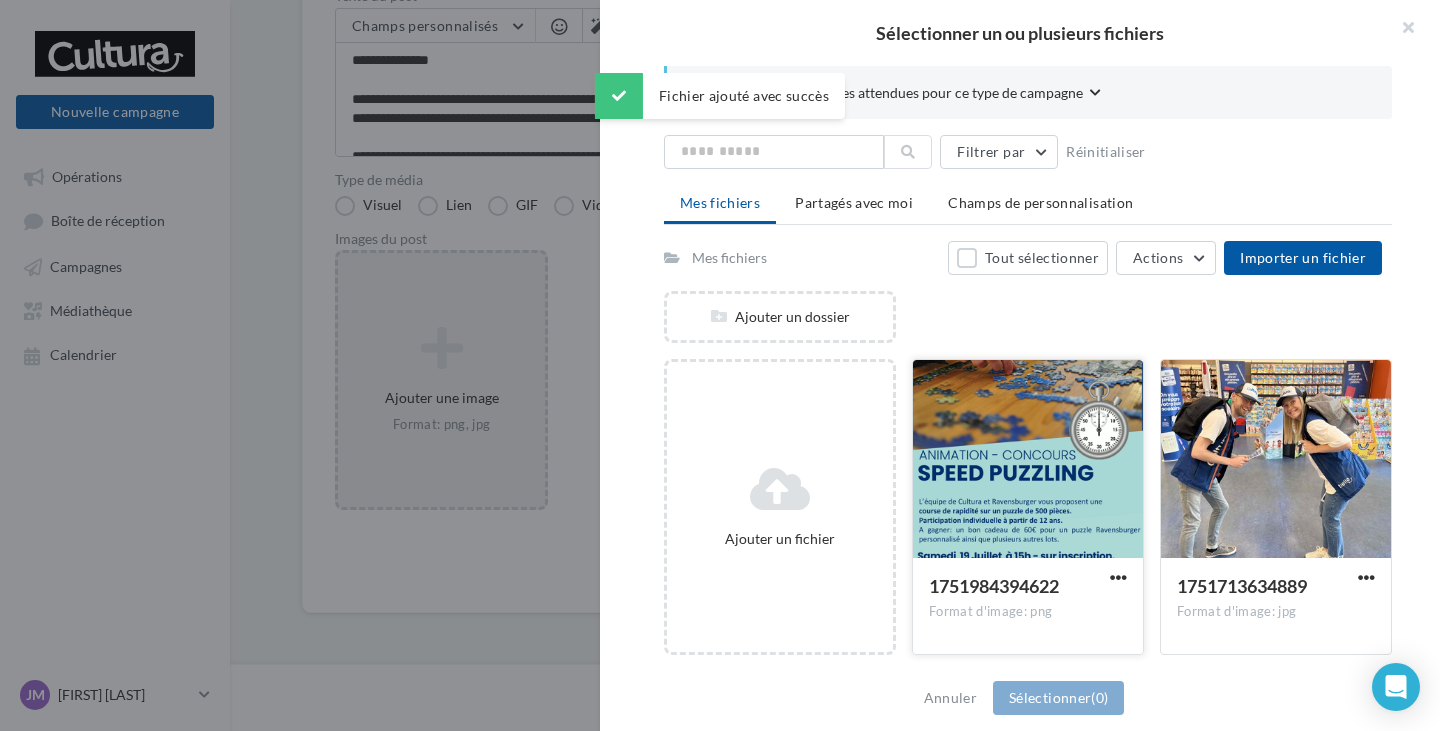 click at bounding box center [1028, 460] 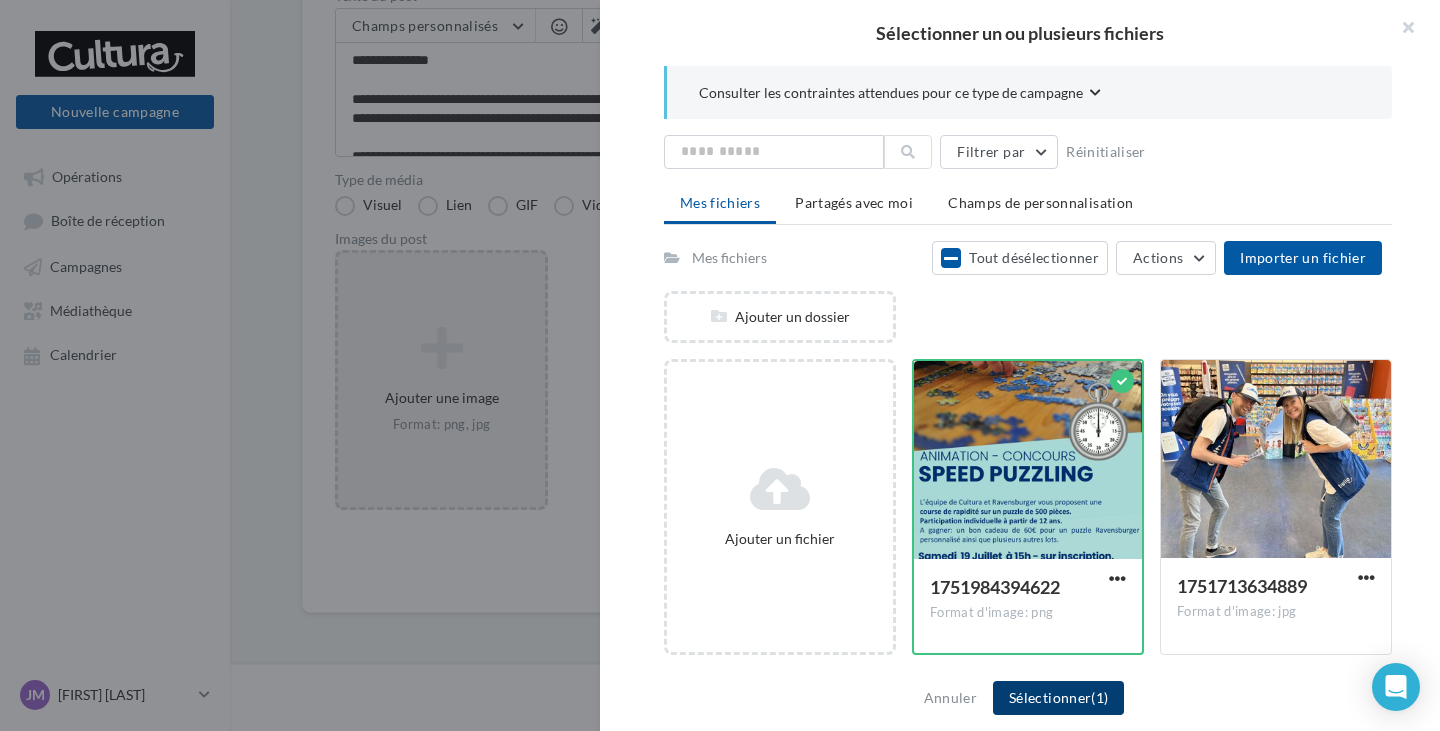 click on "Sélectionner   (1)" at bounding box center (1058, 698) 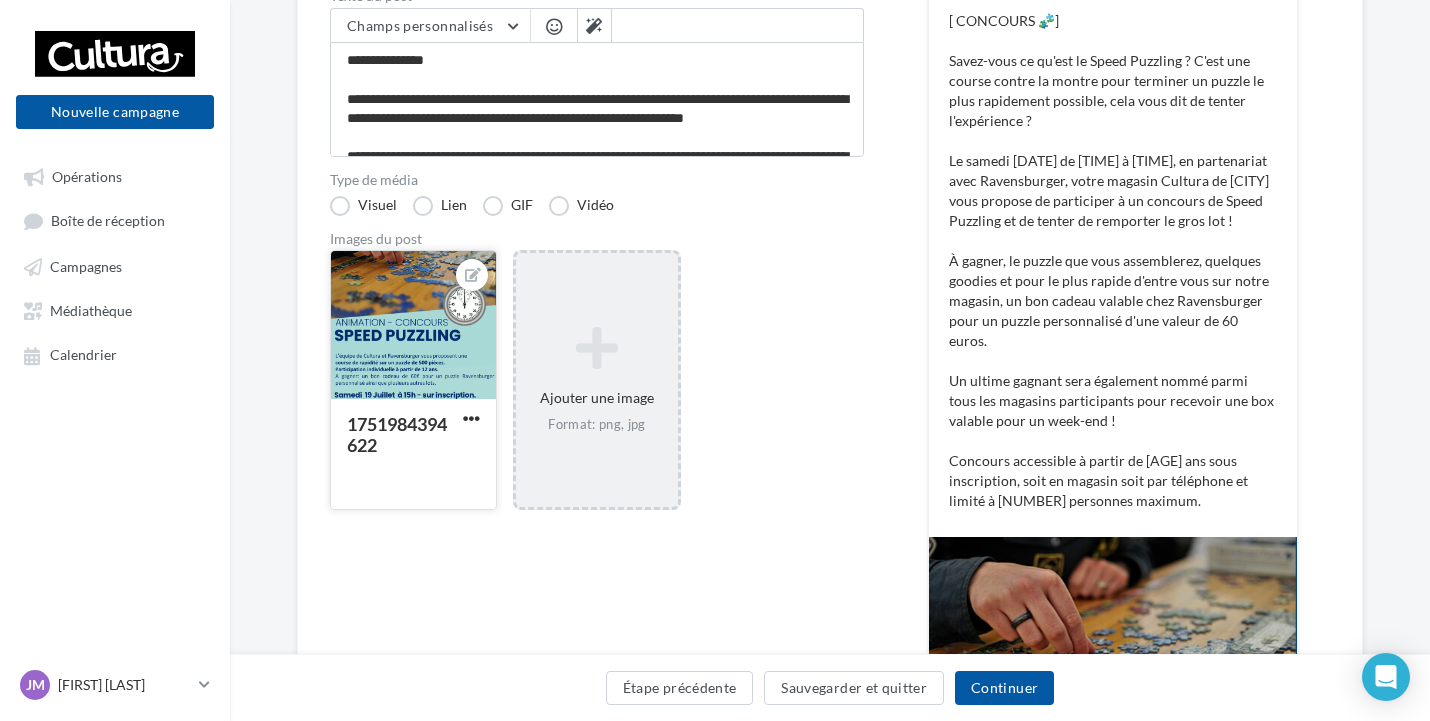 click at bounding box center (413, 326) 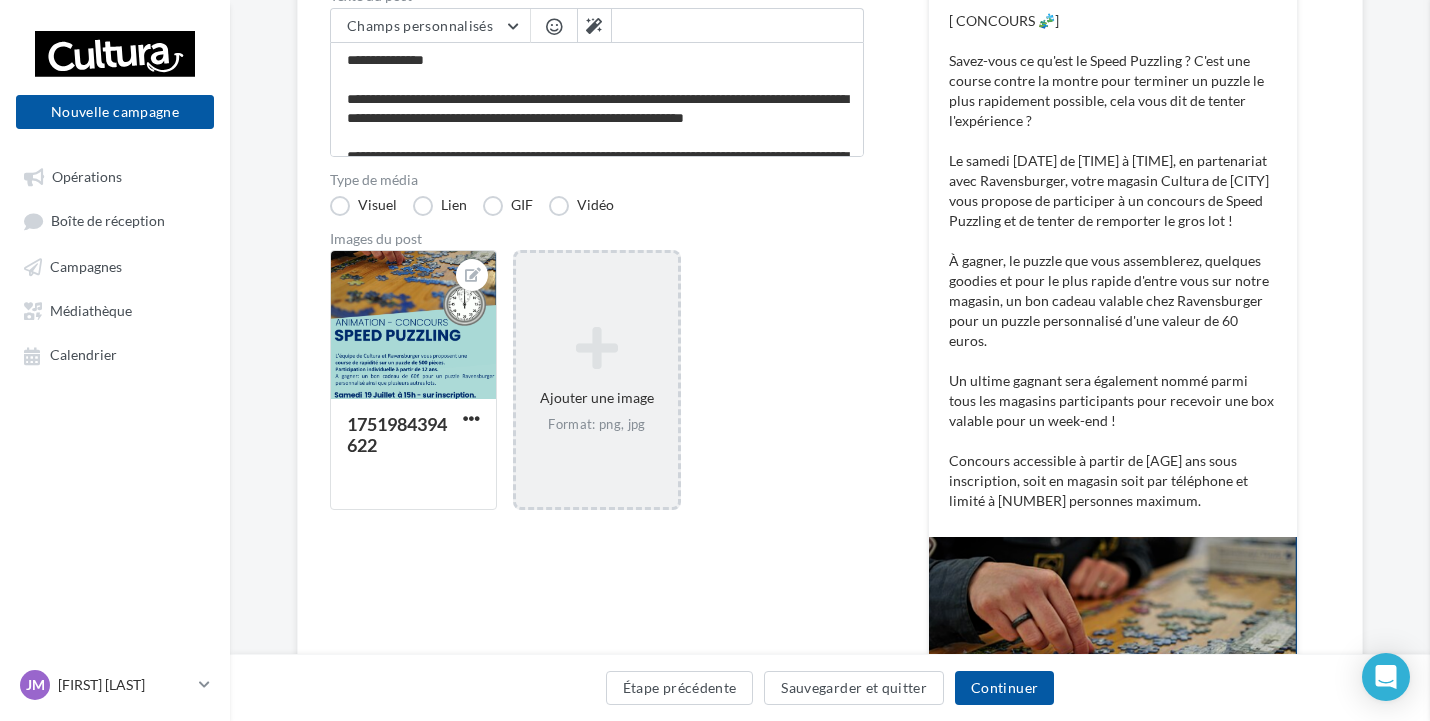 click at bounding box center [2145, 360] 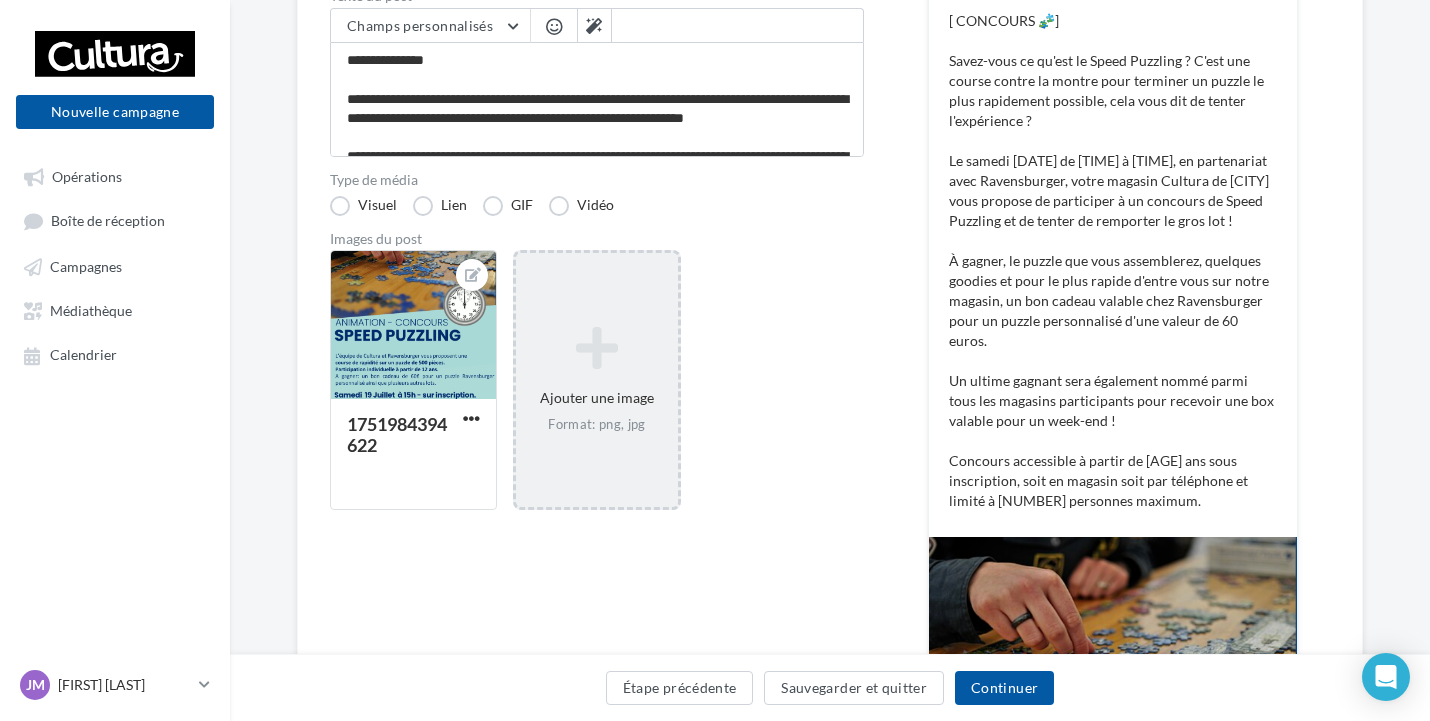 click on "[ CONCOURS 🧩]  Savez-vous ce qu'est le Speed Puzzling ? C'est une course contre la montre pour terminer un puzzle le plus rapidement possible, cela vous dit de tenter l'expérience ?  Le samedi 19 juillet 2025 de 15h à 18h, en partenariat avec Ravensburger, votre magasin Cultura de Mondeville vous propose de participer à un concours de Speed Puzzling et de tenter de remporter le gros lot !  À gagner, le puzzle que vous assemblerez, quelques goodies et pour le plus rapide d'entre vous sur notre magasin, un bon cadeau valable chez Ravensburger pour un puzzle personnalisé d'une valeur de 60 euros.  Un ultime gagnant sera également nommé parmi tous les magasins participants pour recevoir une box valable pour un week-end ! Concours accessible à partir de 10 ans sous inscription, soit en magasin soit par téléphone et limité à 10 personnes maximum." at bounding box center (1113, 261) 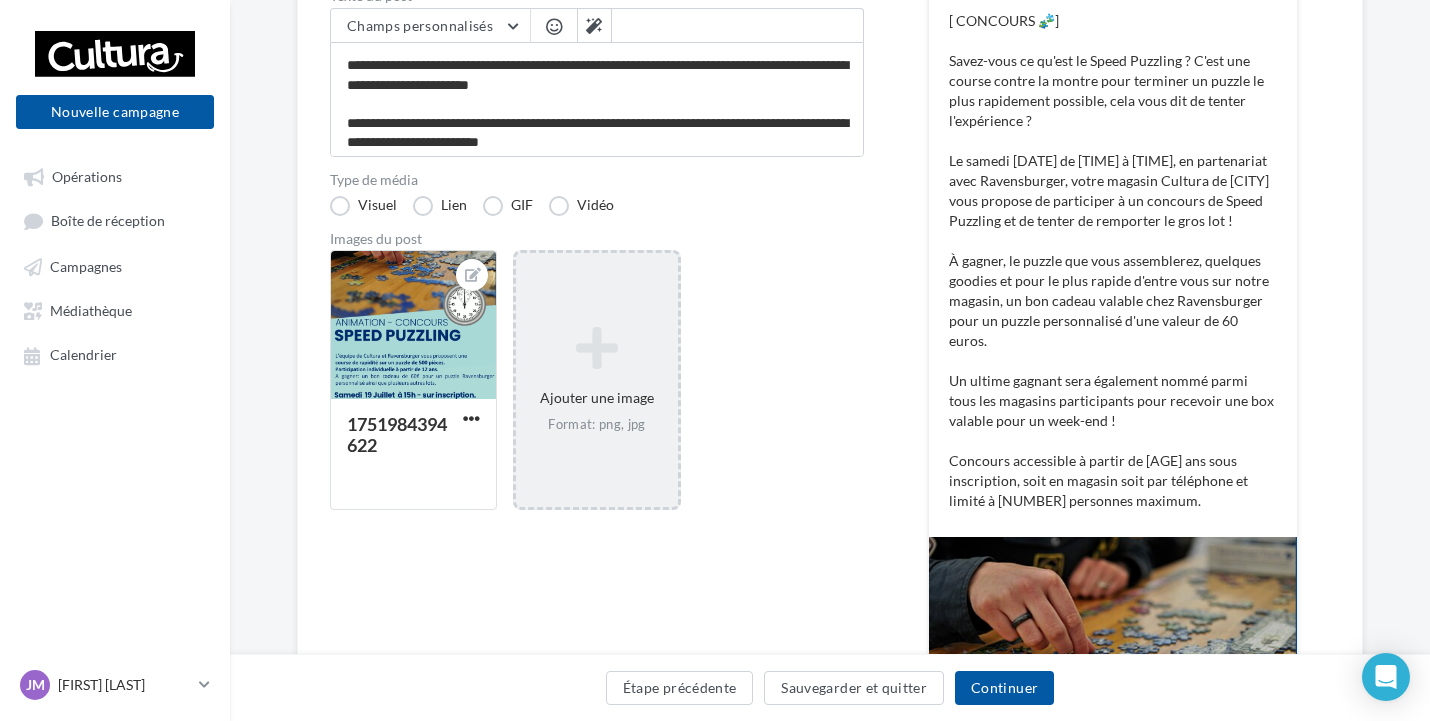 scroll, scrollTop: 269, scrollLeft: 0, axis: vertical 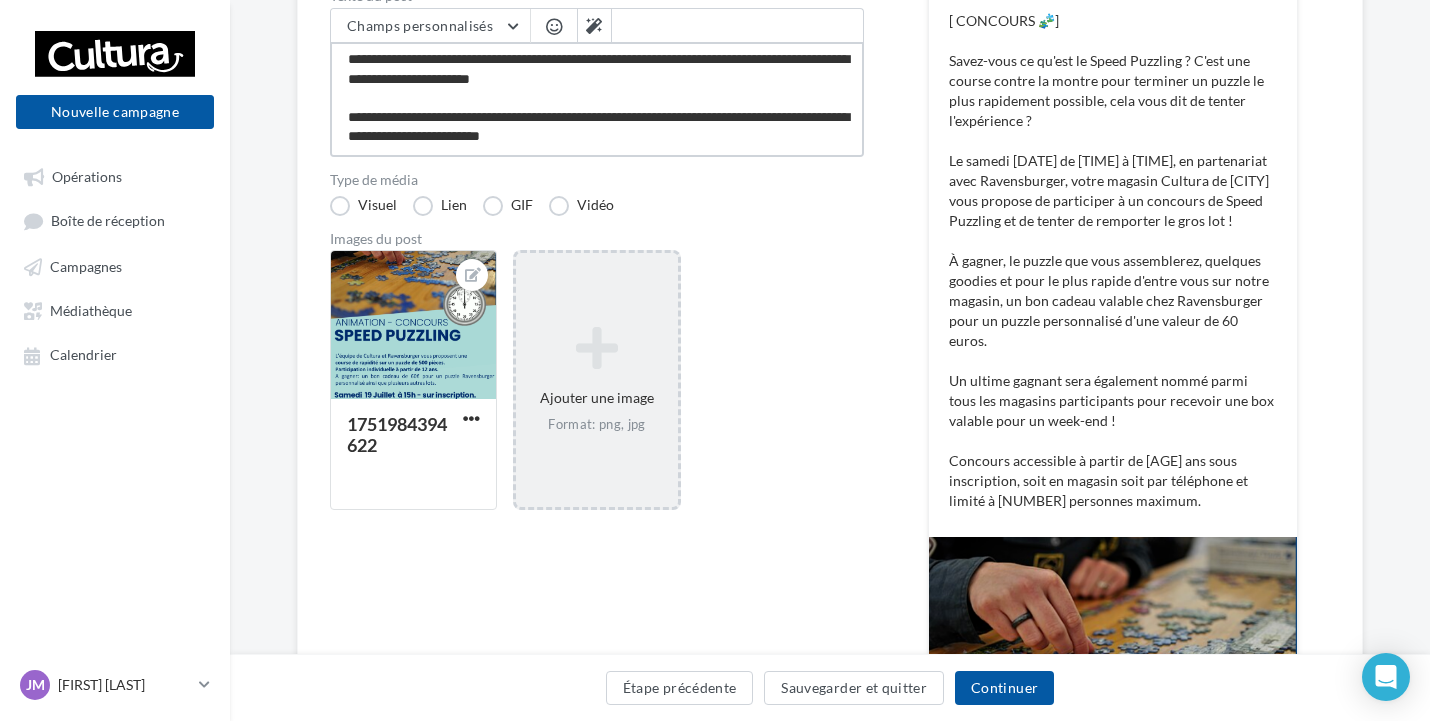 click on "**********" at bounding box center [597, 99] 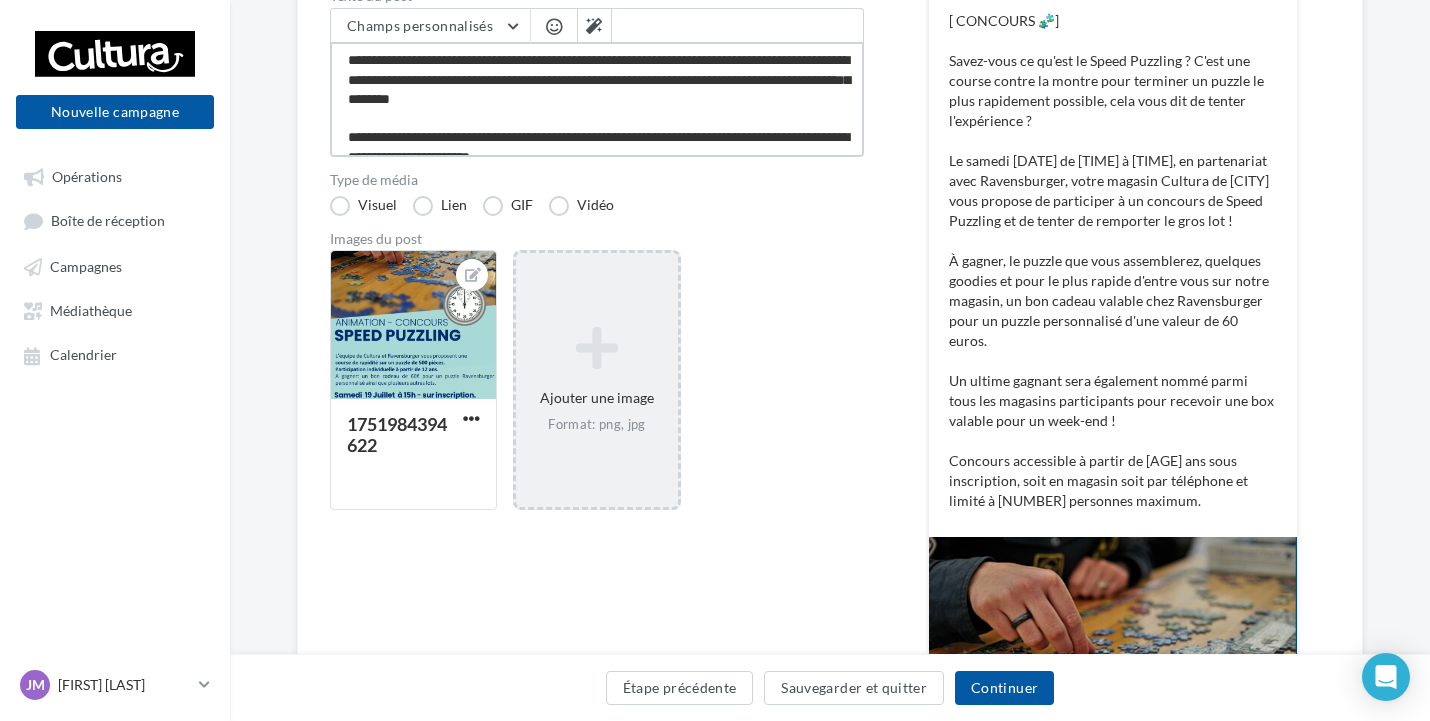 scroll, scrollTop: 271, scrollLeft: 0, axis: vertical 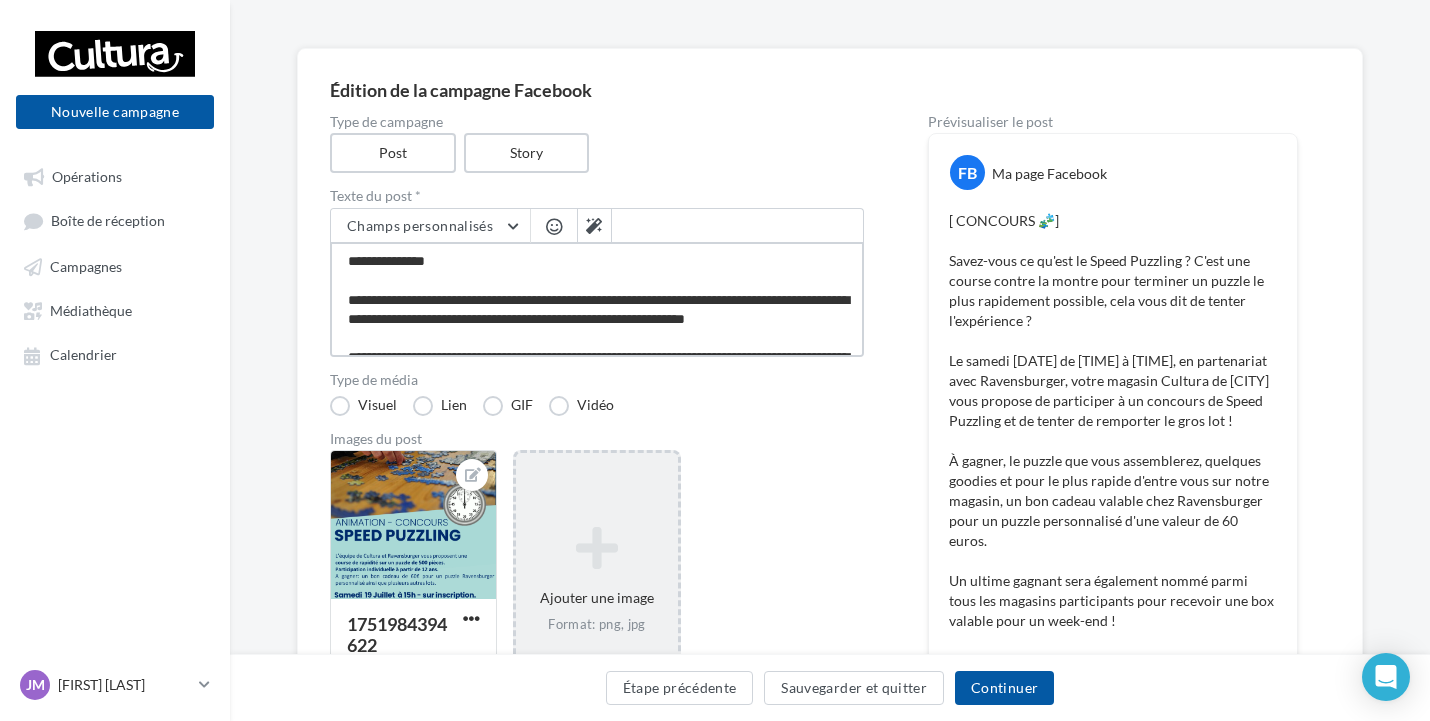type on "**********" 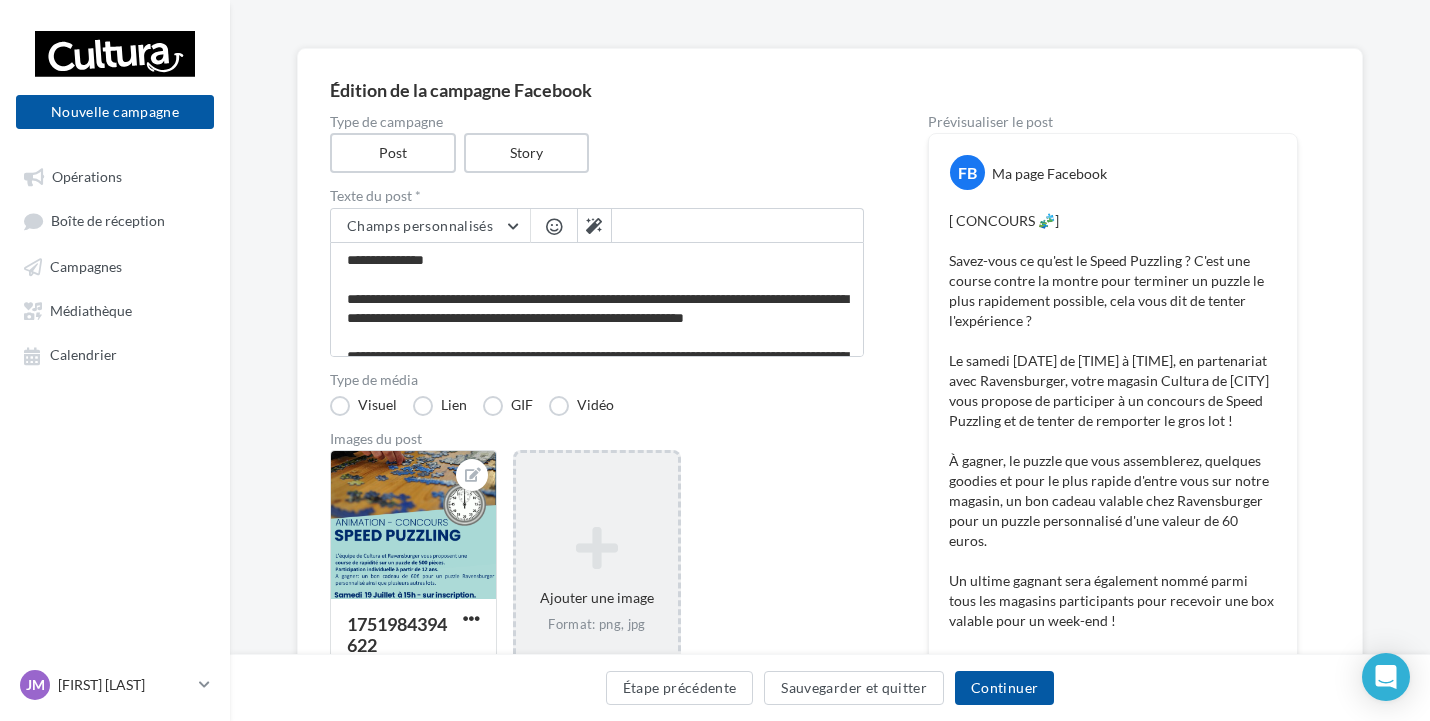 drag, startPoint x: 951, startPoint y: 258, endPoint x: 1108, endPoint y: 445, distance: 244.16797 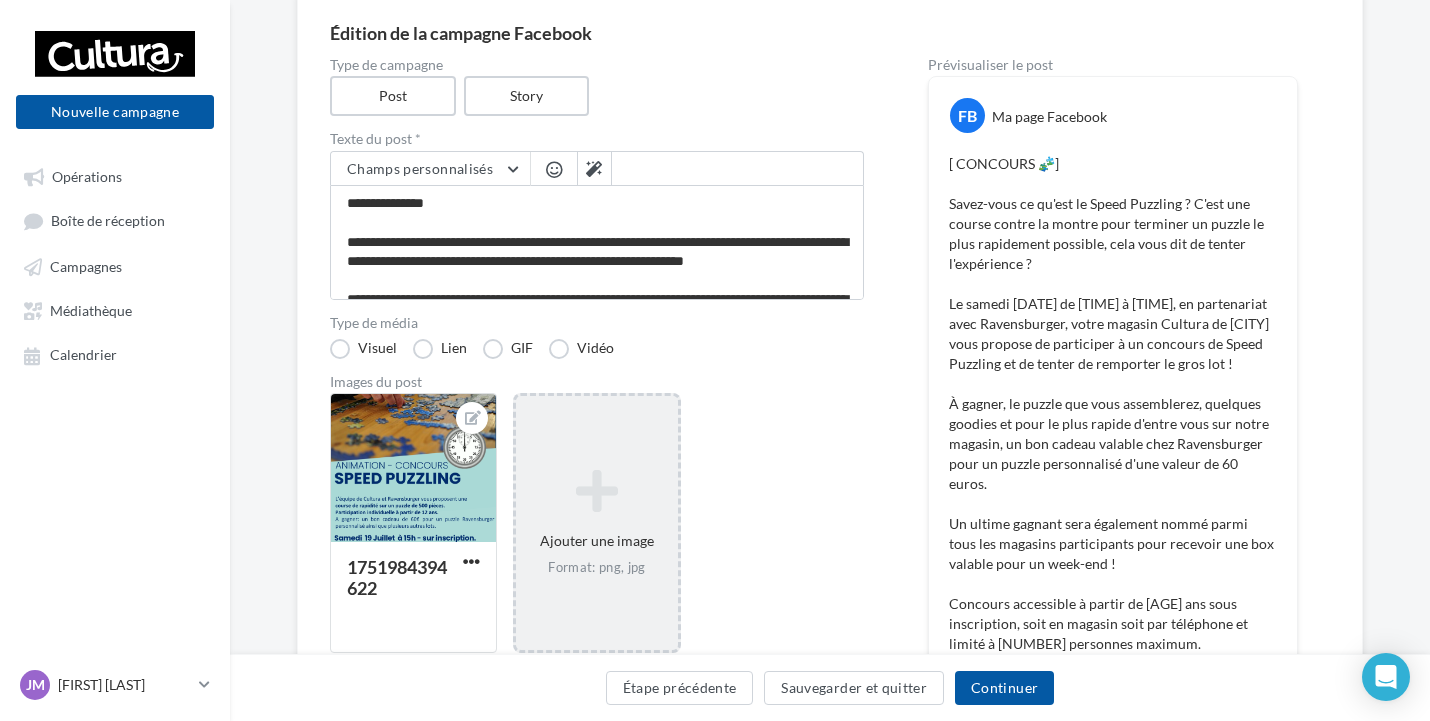 scroll, scrollTop: 320, scrollLeft: 0, axis: vertical 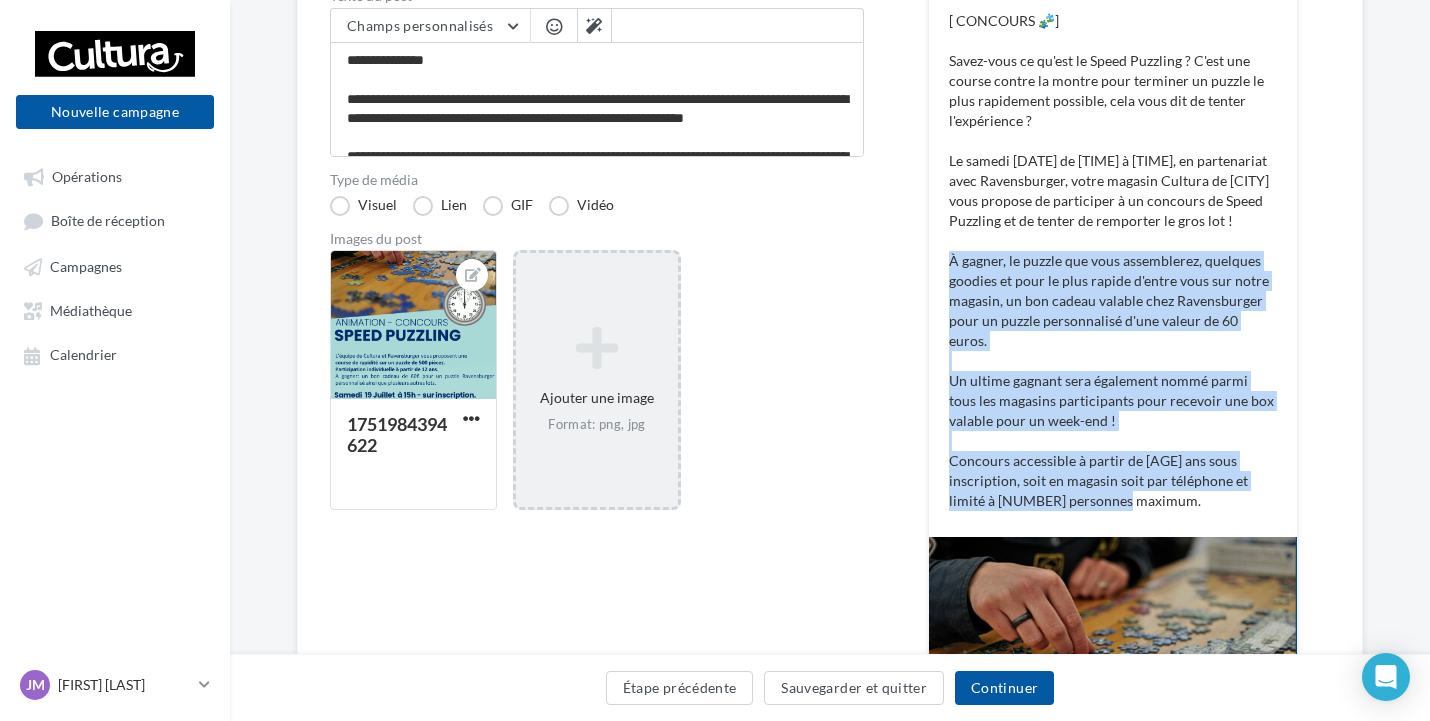 drag, startPoint x: 951, startPoint y: 280, endPoint x: 1151, endPoint y: 492, distance: 291.45154 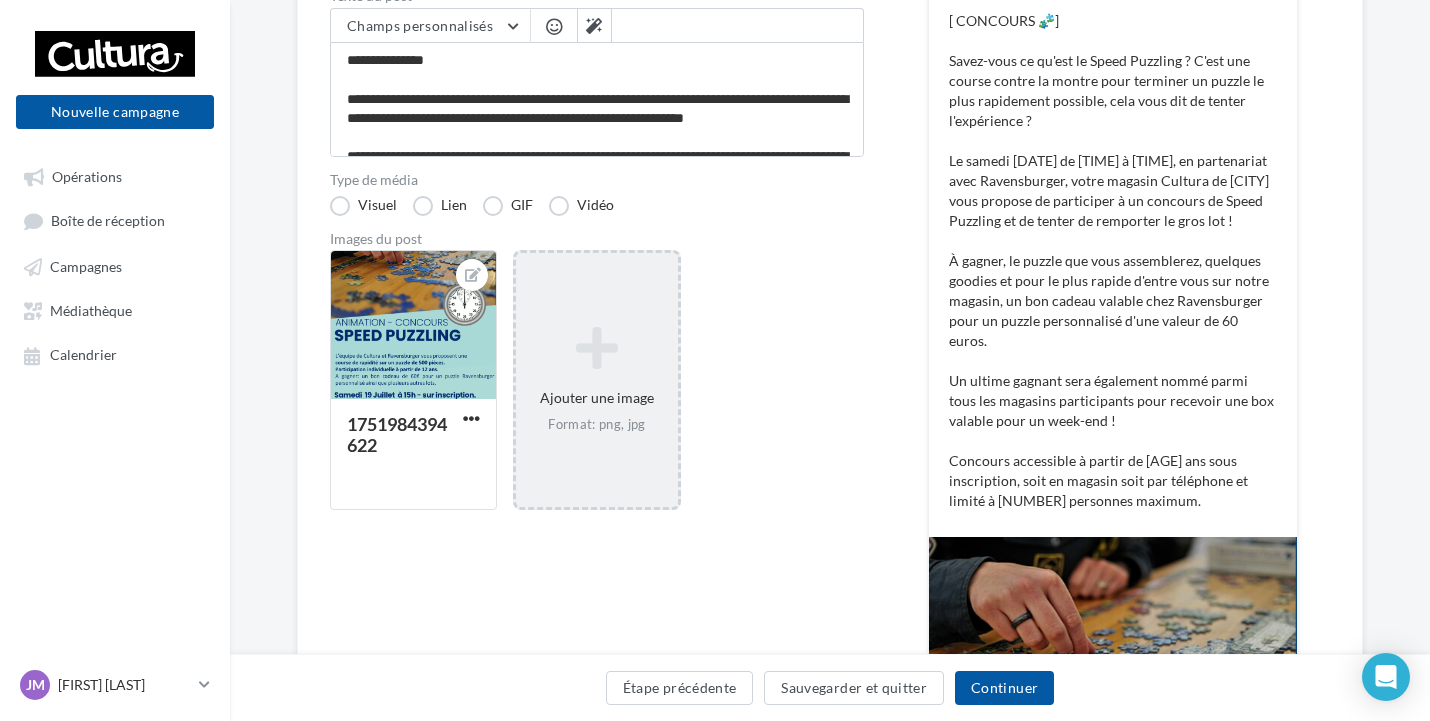 click on "[ CONCOURS 🧩]  Savez-vous ce qu'est le Speed Puzzling ? C'est une course contre la montre pour terminer un puzzle le plus rapidement possible, cela vous dit de tenter l'expérience ?  Le samedi 19 juillet 2025 de 15h à 18h, en partenariat avec Ravensburger, votre magasin Cultura de Mondeville vous propose de participer à un concours de Speed Puzzling et de tenter de remporter le gros lot !  À gagner, le puzzle que vous assemblerez, quelques goodies et pour le plus rapide d'entre vous sur notre magasin, un bon cadeau valable chez Ravensburger pour un puzzle personnalisé d'une valeur de 60 euros.  Un ultime gagnant sera également nommé parmi tous les magasins participants pour recevoir une box valable pour un week-end ! Concours accessible à partir de 12 ans sous inscription, soit en magasin soit par téléphone et limité à 10 personnes maximum." at bounding box center [1113, 261] 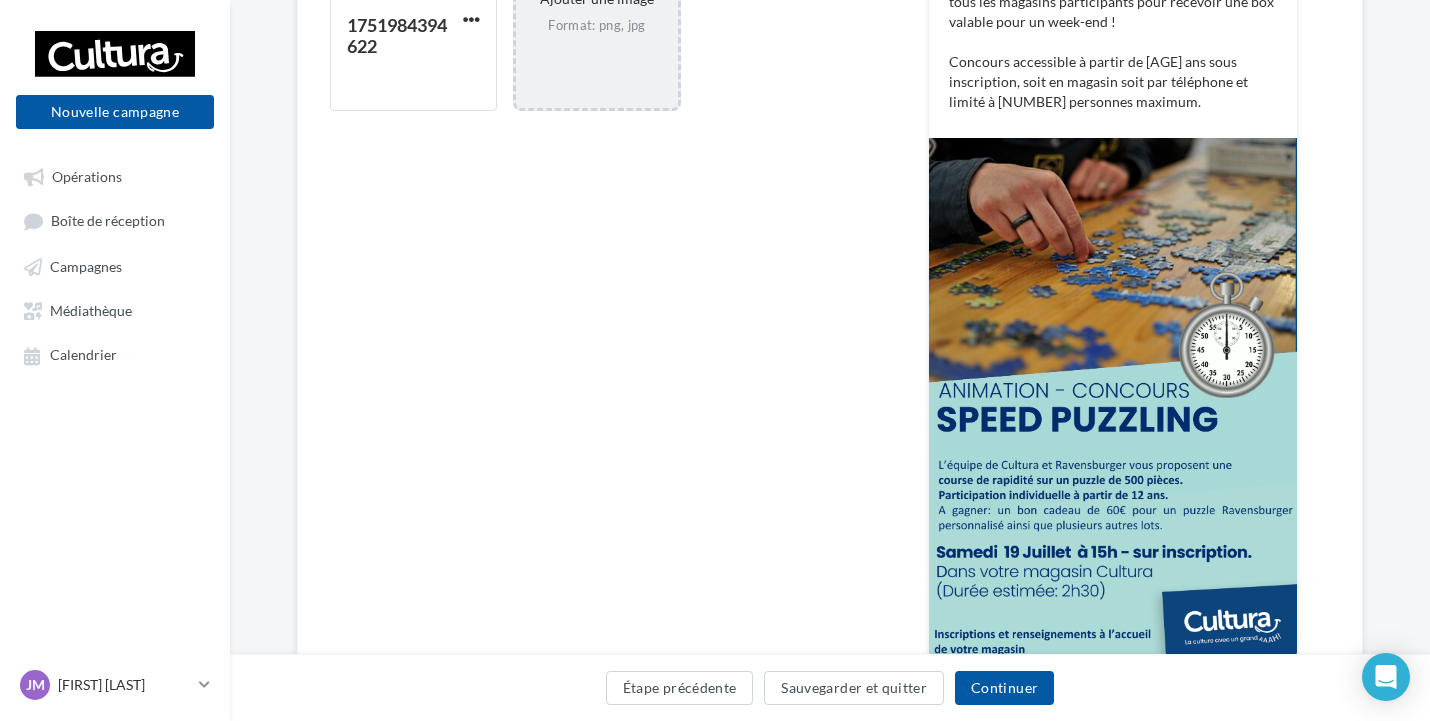 scroll, scrollTop: 720, scrollLeft: 0, axis: vertical 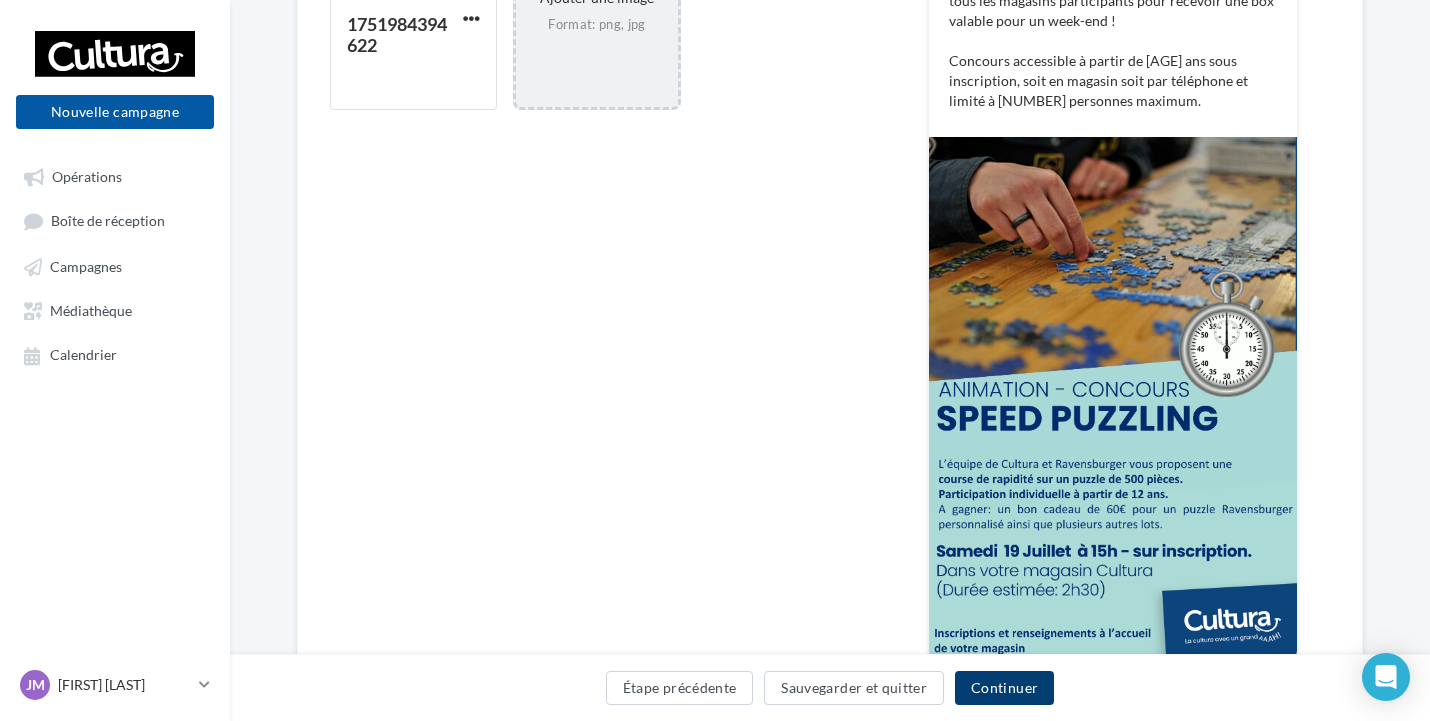 click on "Continuer" at bounding box center (1004, 688) 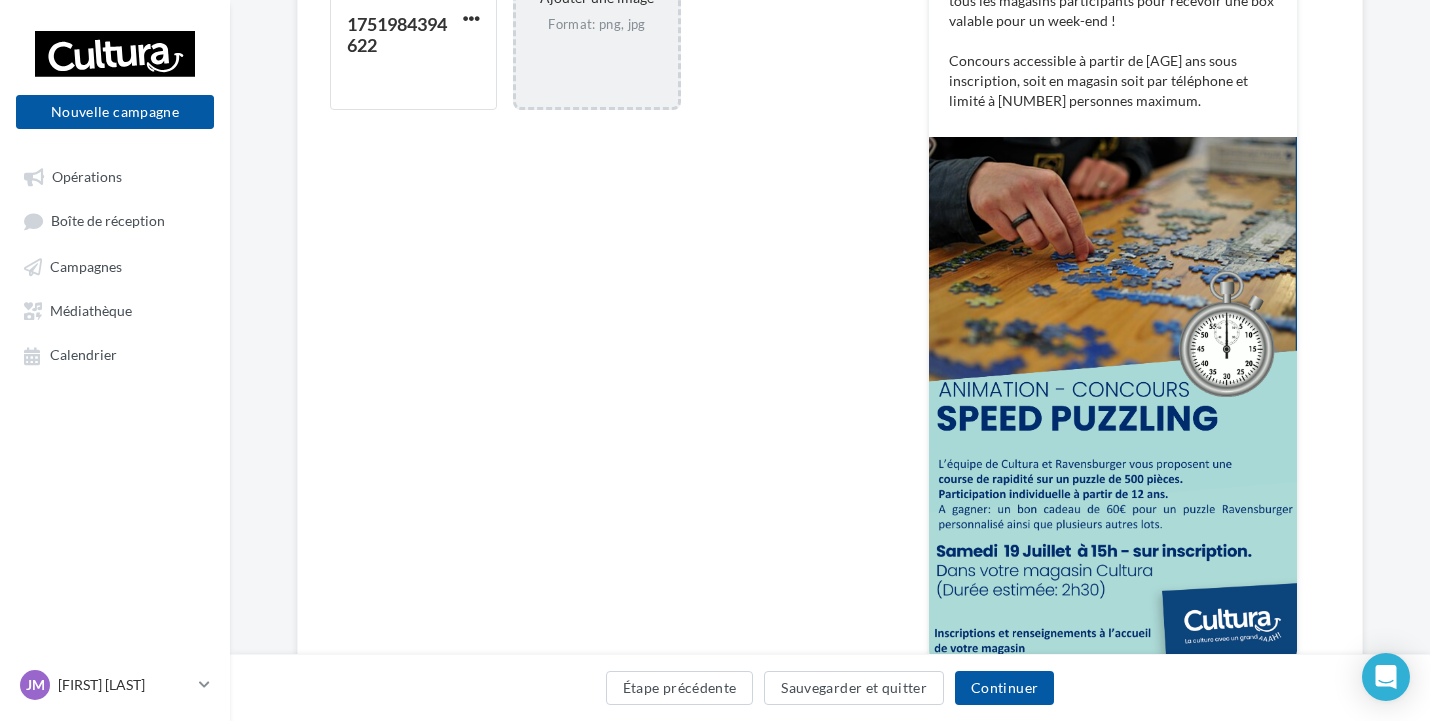 scroll, scrollTop: 0, scrollLeft: 0, axis: both 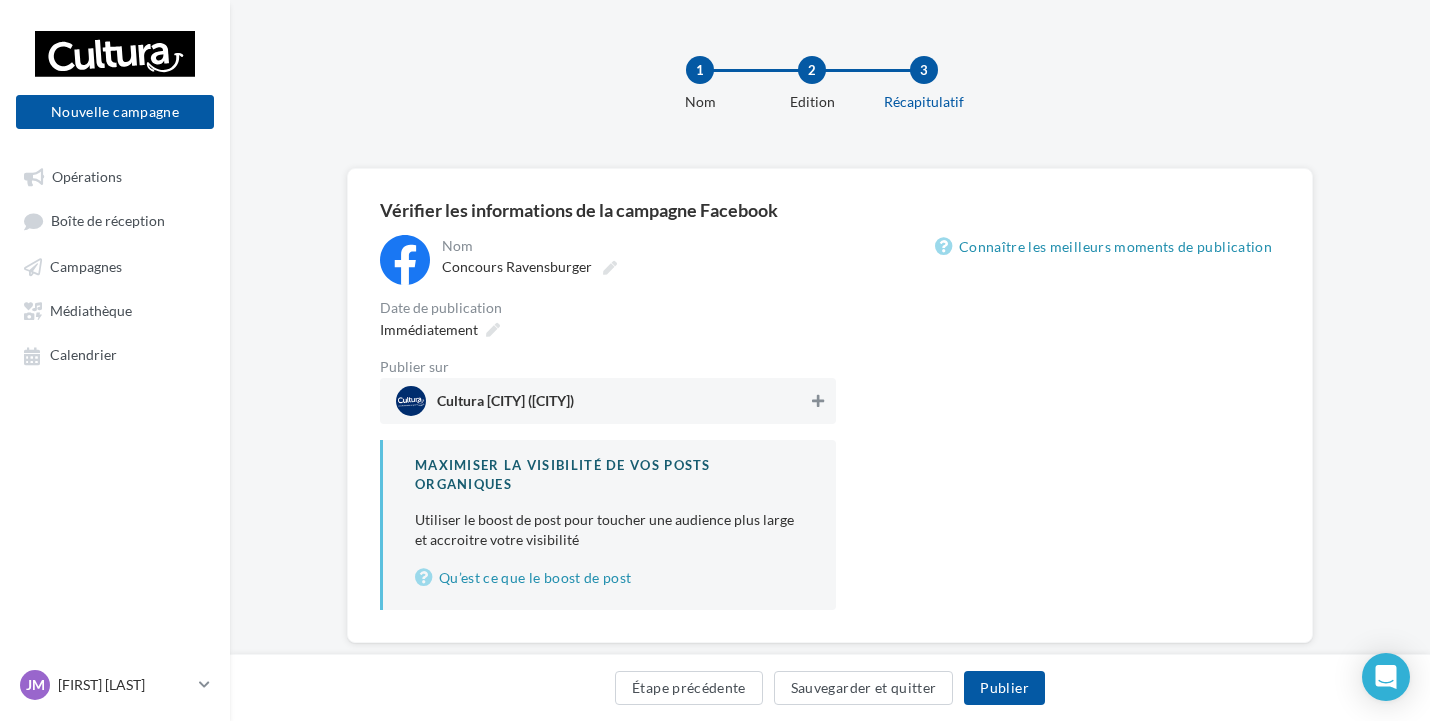 click at bounding box center (818, 401) 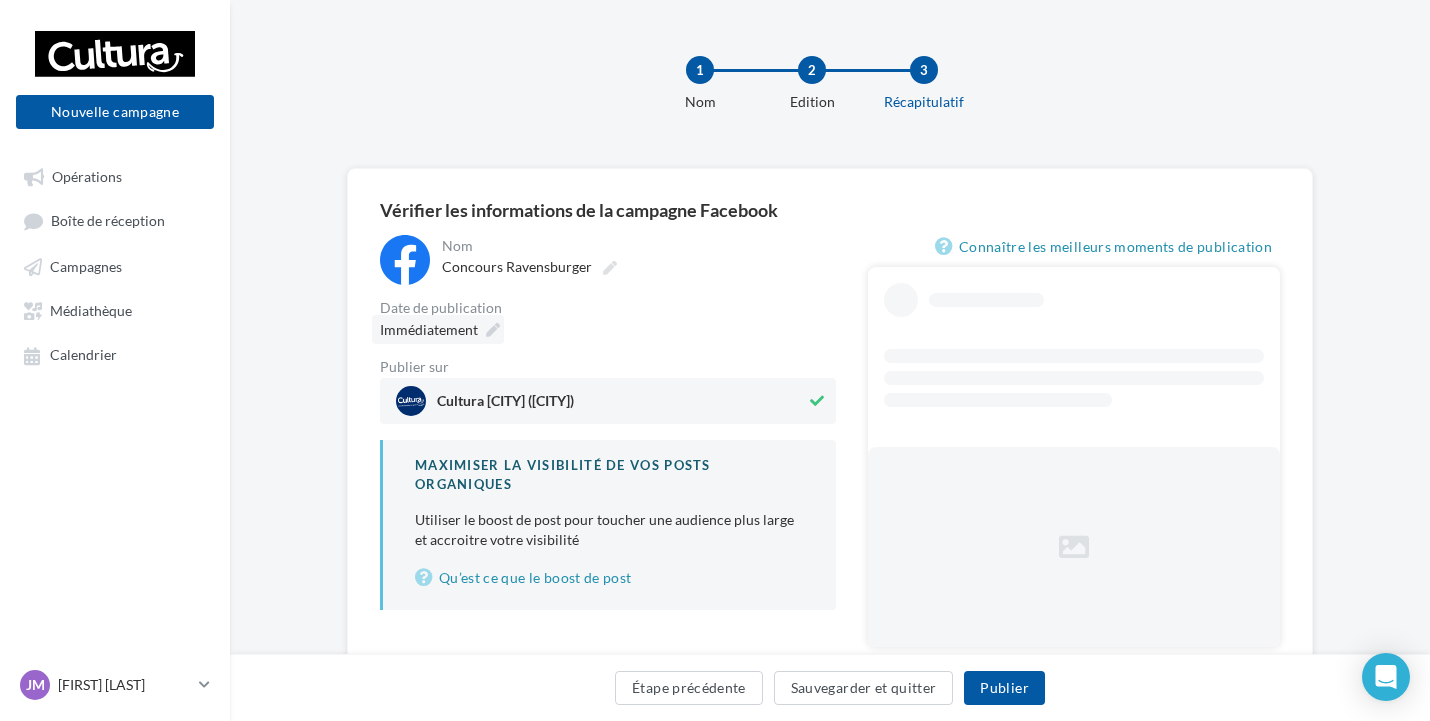 click at bounding box center (493, 330) 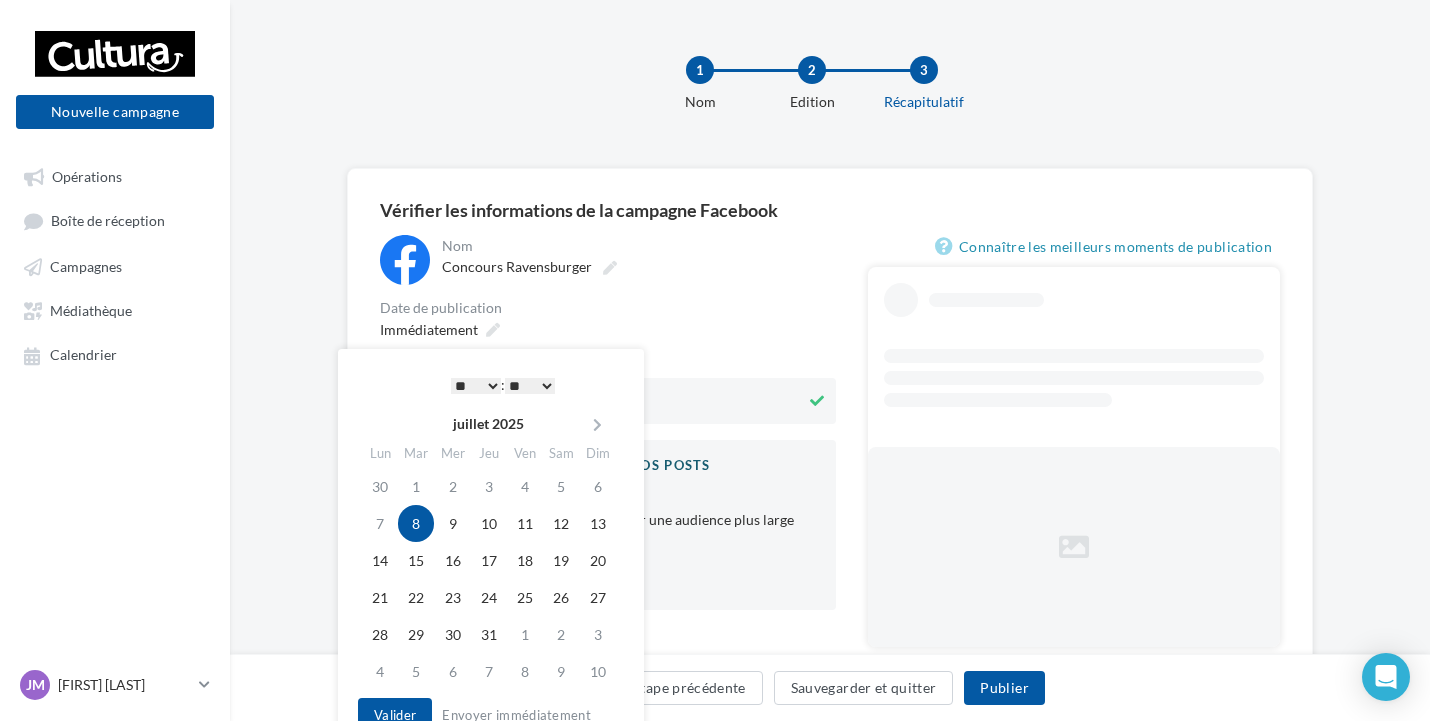 click on "8" at bounding box center (416, 523) 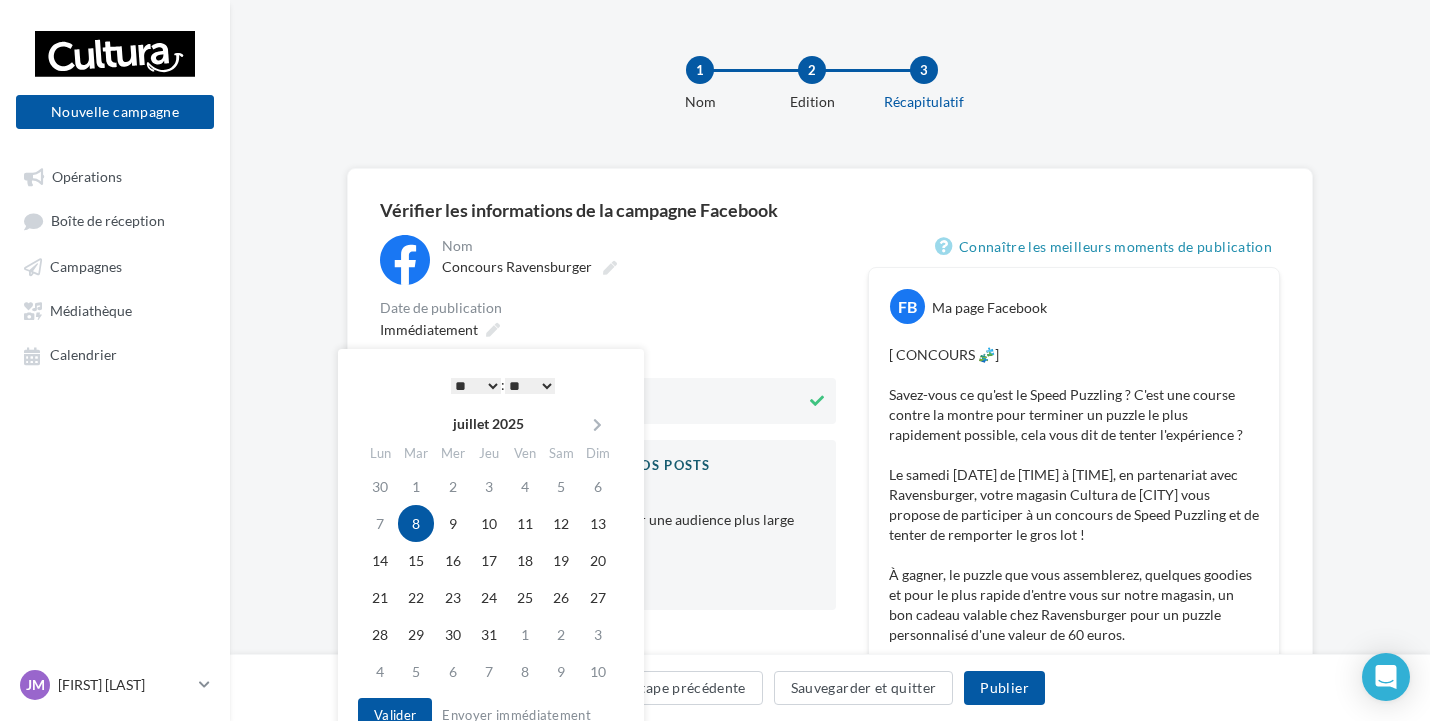click on "* * * * * * * * * * ** ** ** ** ** ** ** ** ** ** ** ** ** **" at bounding box center (476, 386) 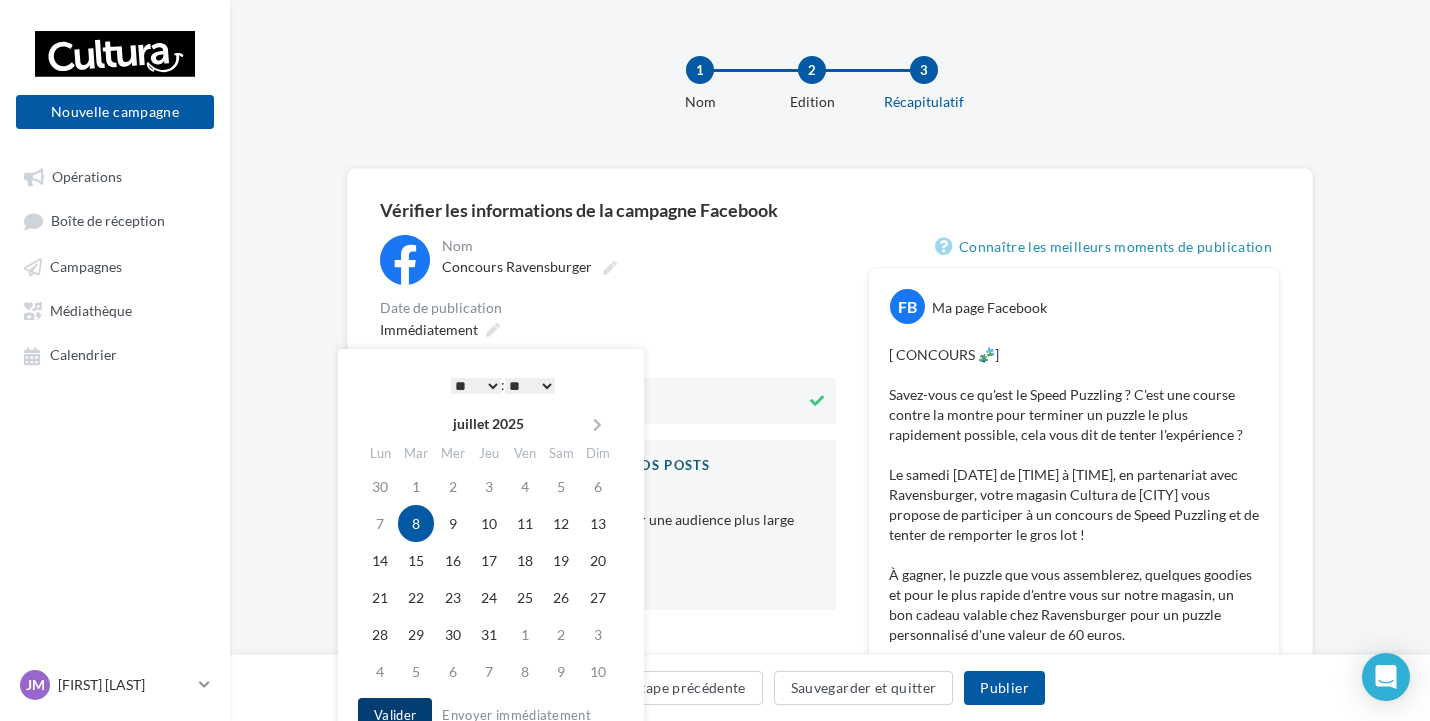 click on "Valider" at bounding box center (395, 715) 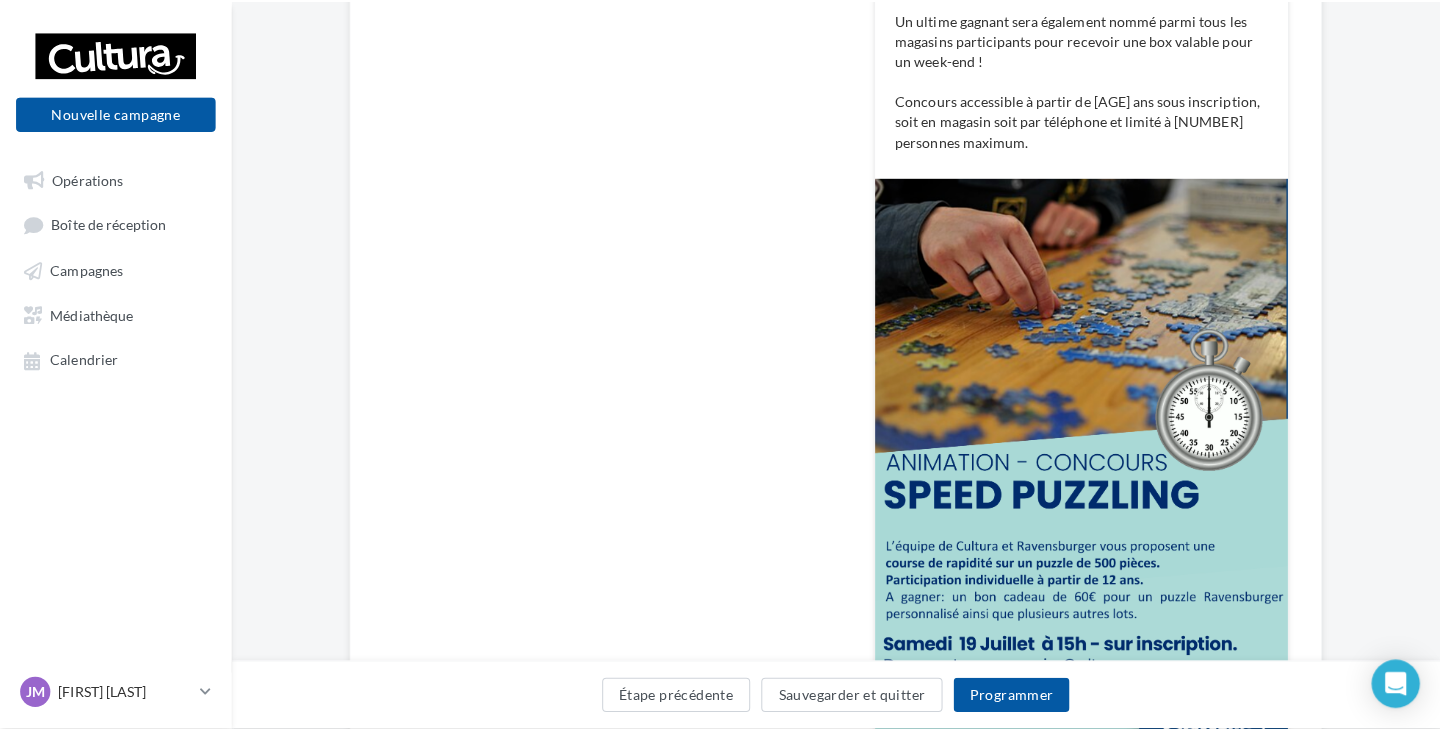 scroll, scrollTop: 700, scrollLeft: 0, axis: vertical 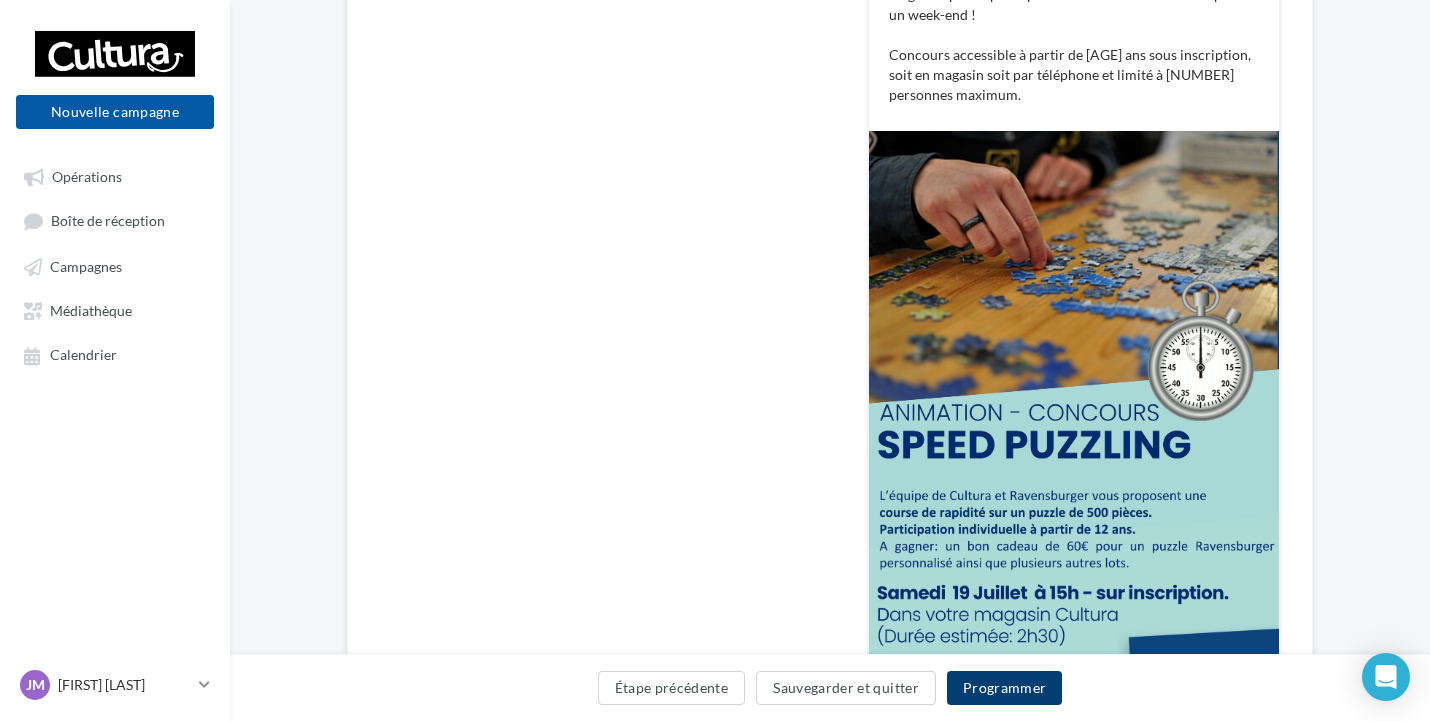 click on "Programmer" at bounding box center [1005, 688] 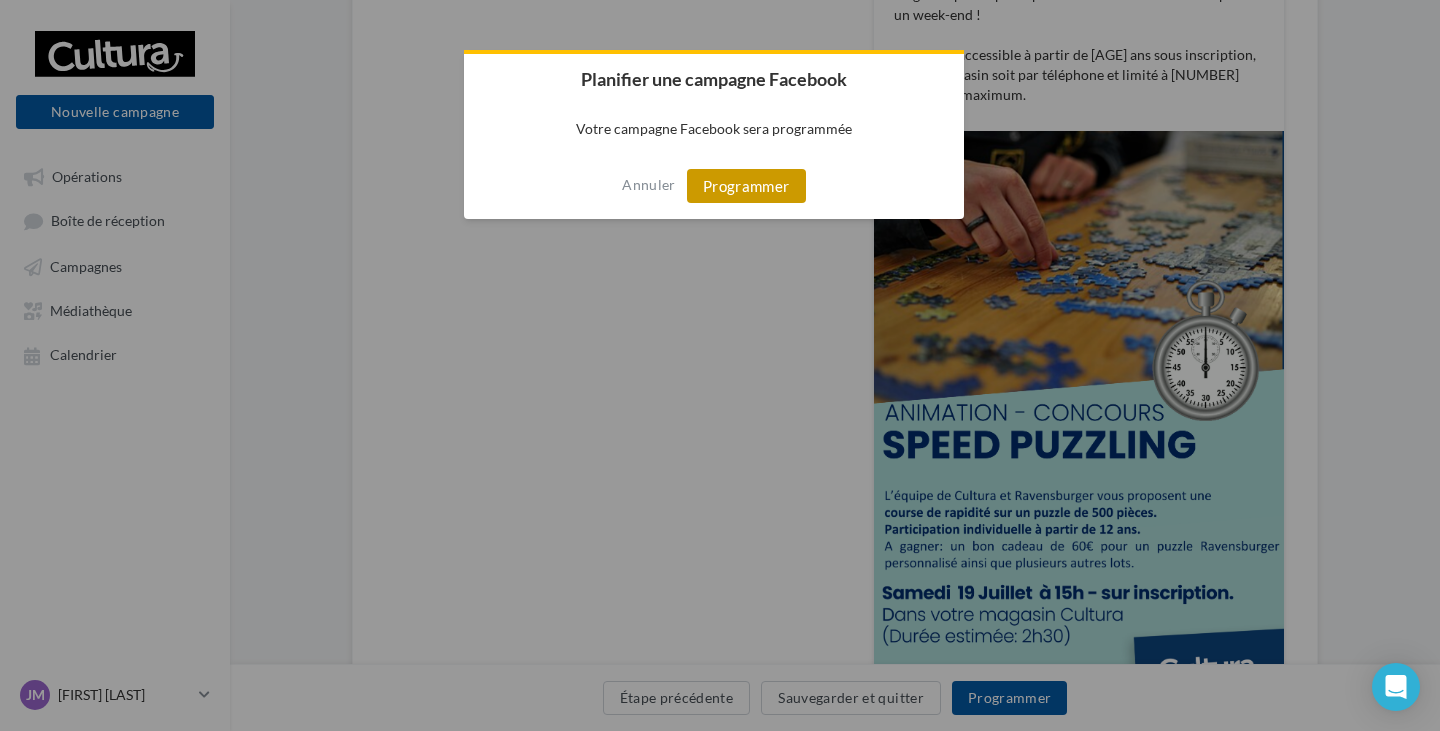 click on "Programmer" at bounding box center (746, 186) 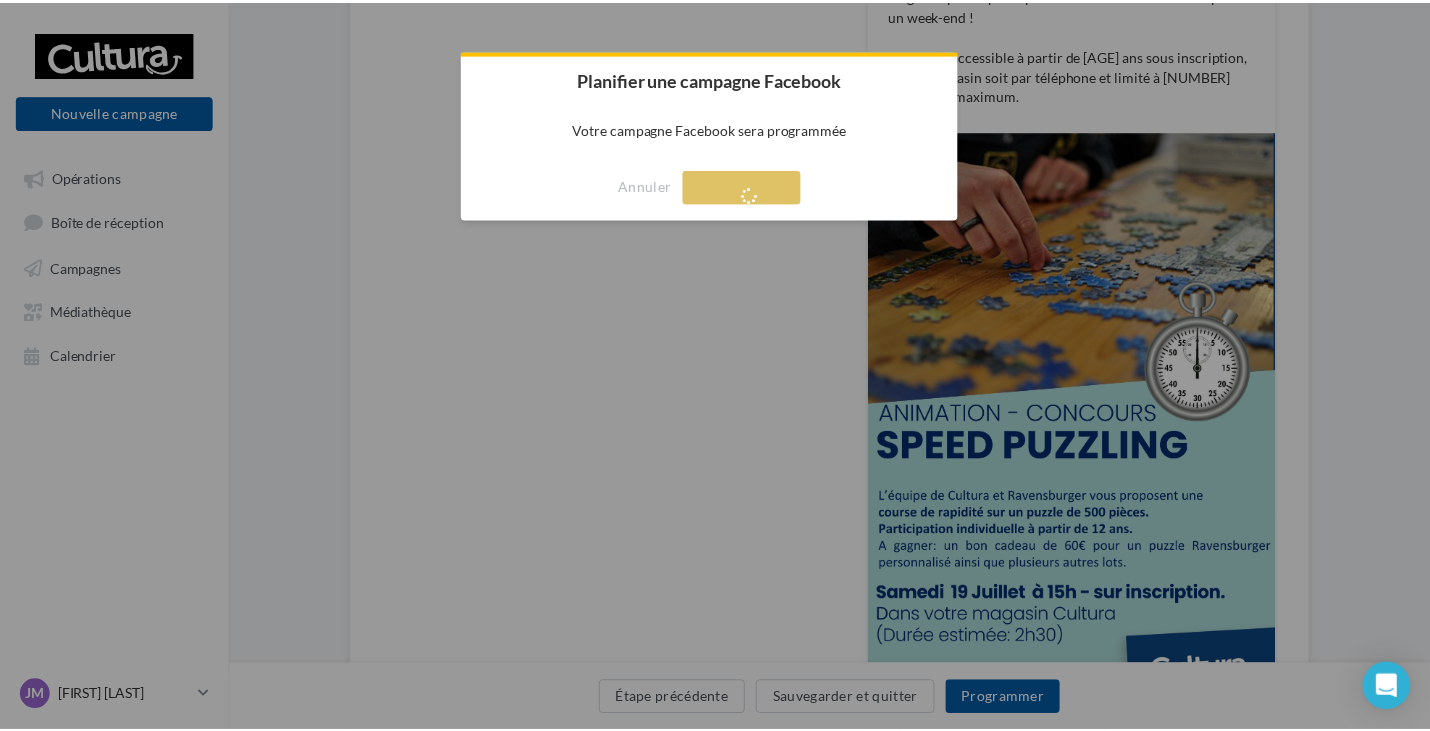 scroll, scrollTop: 32, scrollLeft: 0, axis: vertical 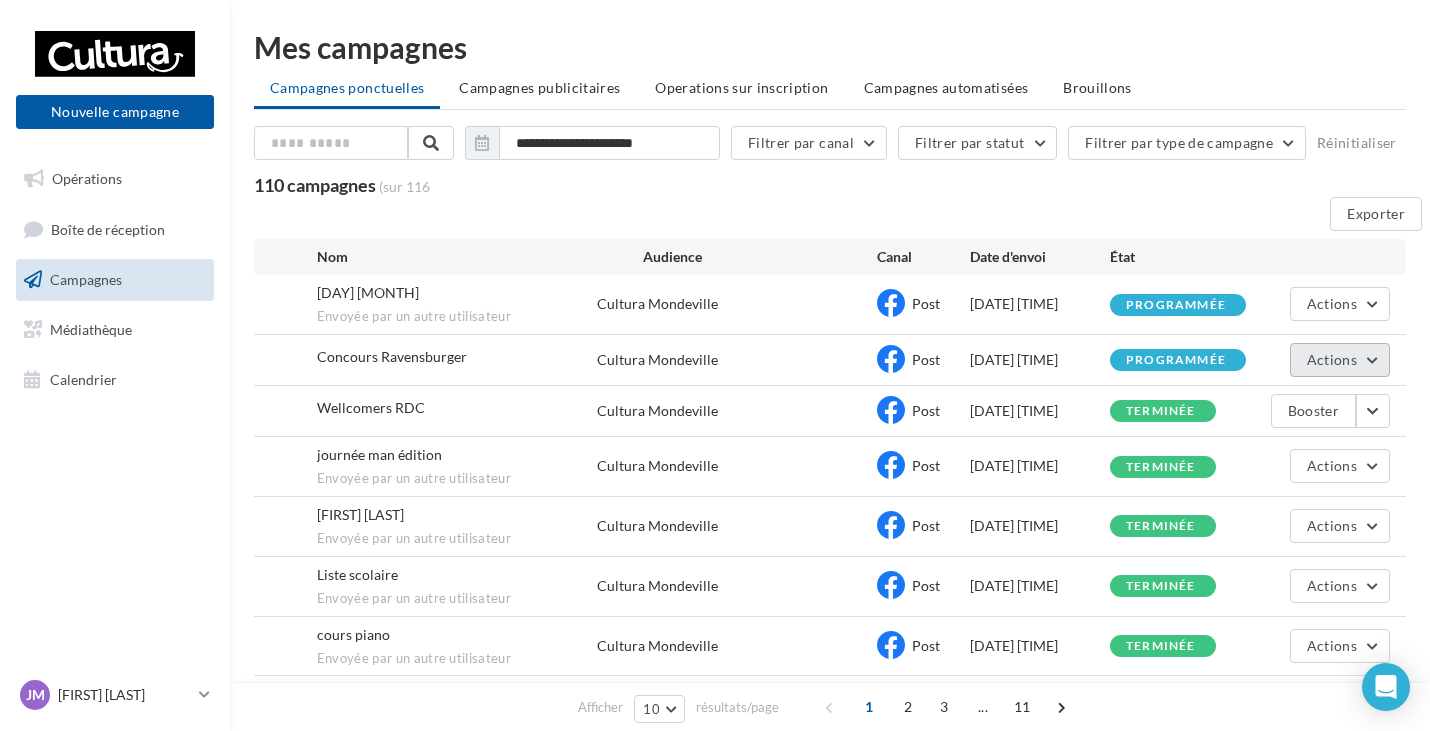click on "Actions" at bounding box center [1340, 304] 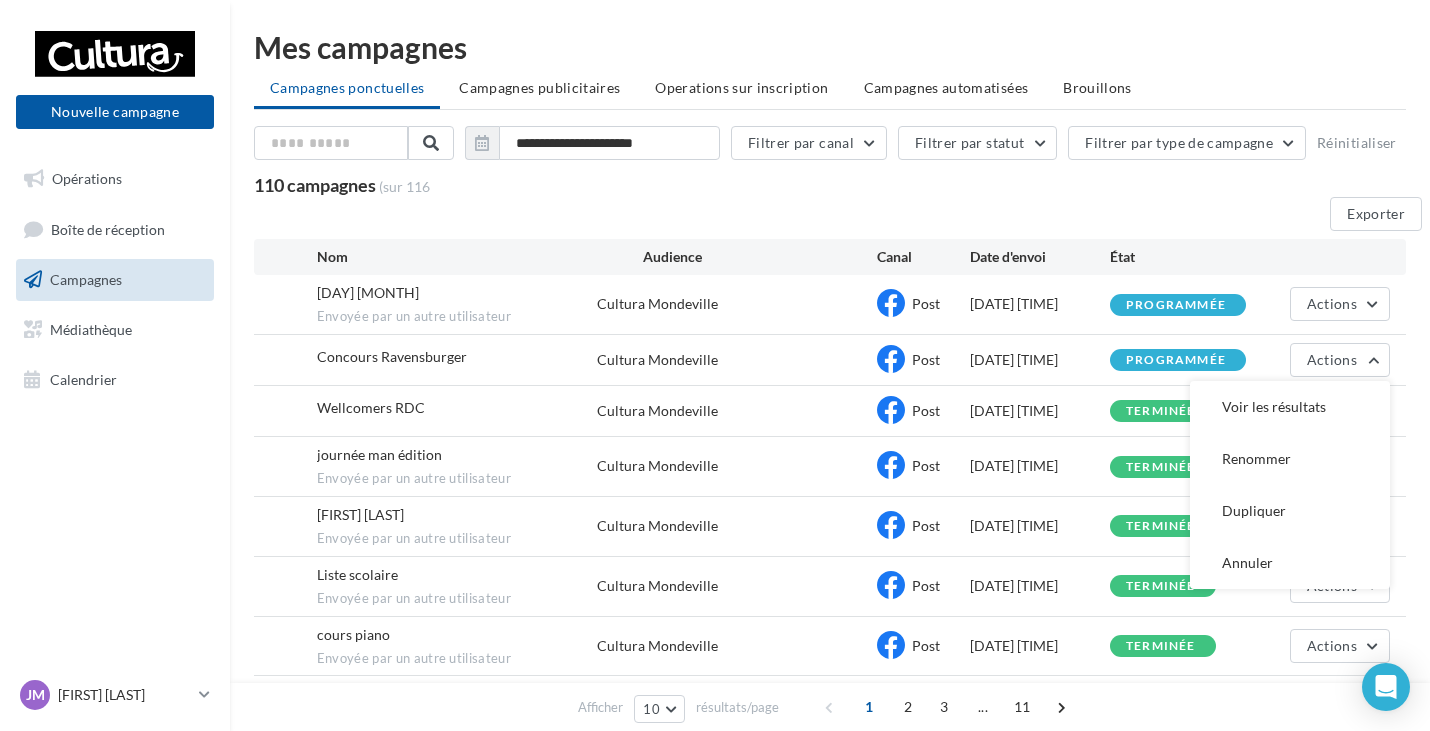 click on "Concours Ravensburger
Cultura Mondeville
Post
[DATE] [TIME]
programmée
Actions
Voir les résultats
Renommer
Dupliquer
Annuler" at bounding box center [830, 304] 